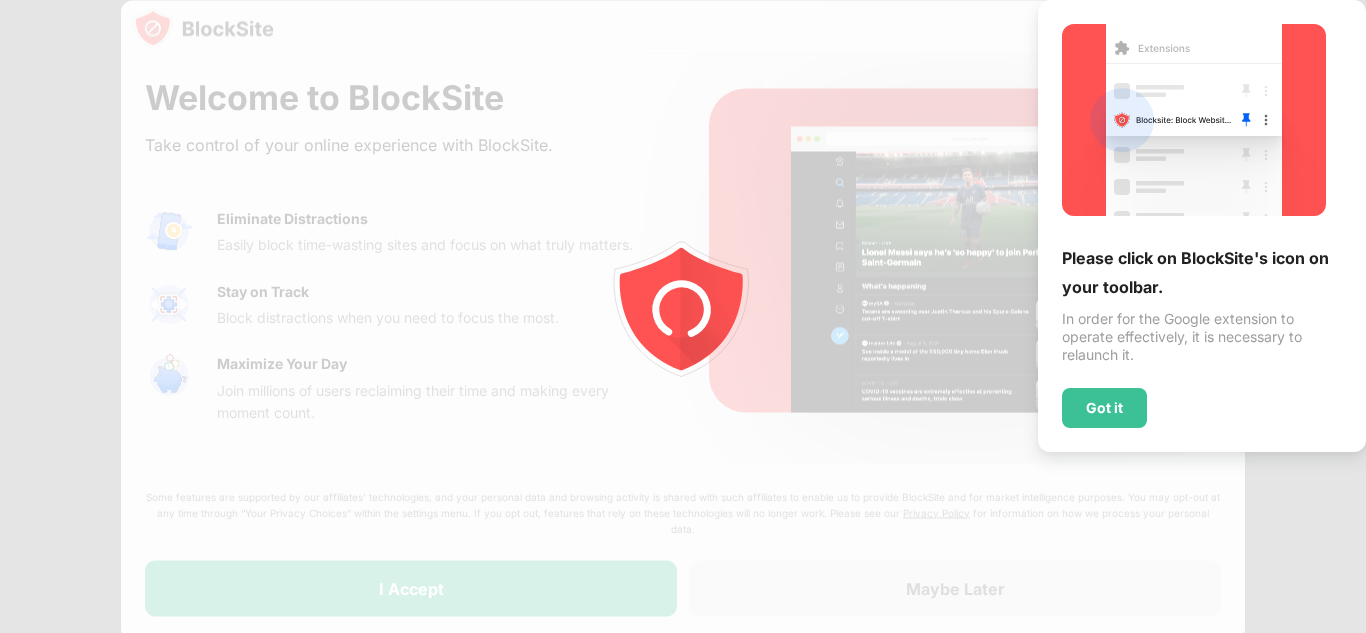 scroll, scrollTop: 0, scrollLeft: 0, axis: both 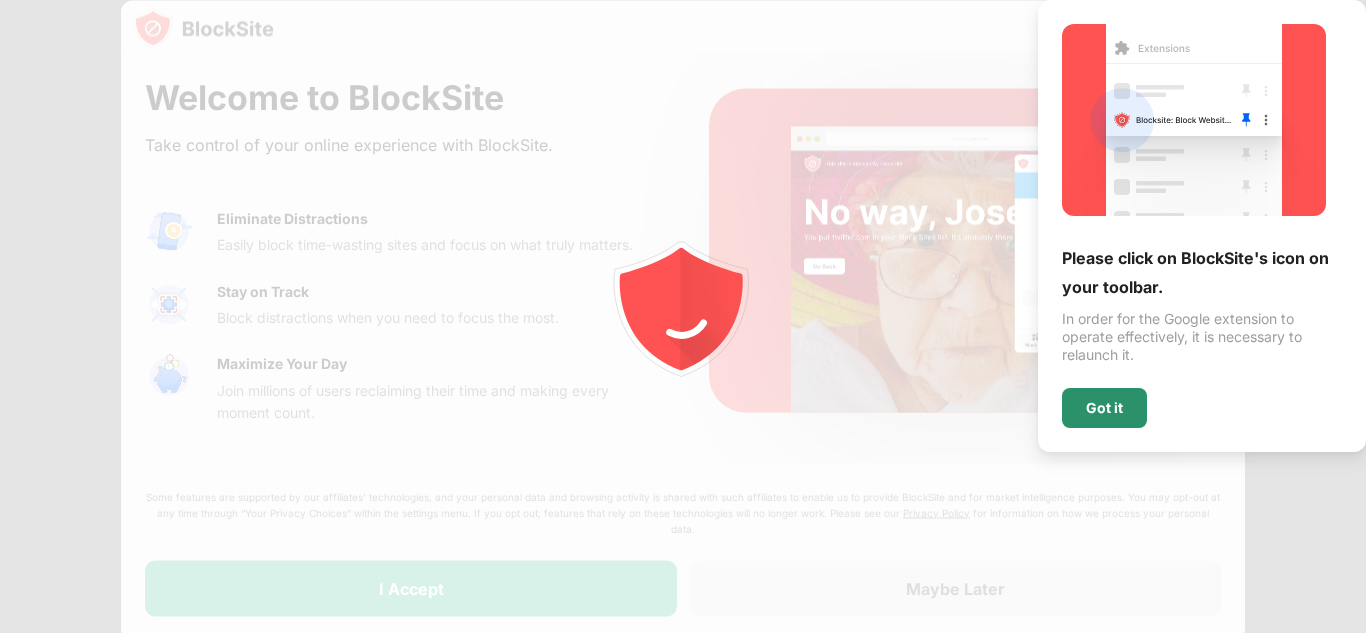 click on "Got it" at bounding box center (1104, 408) 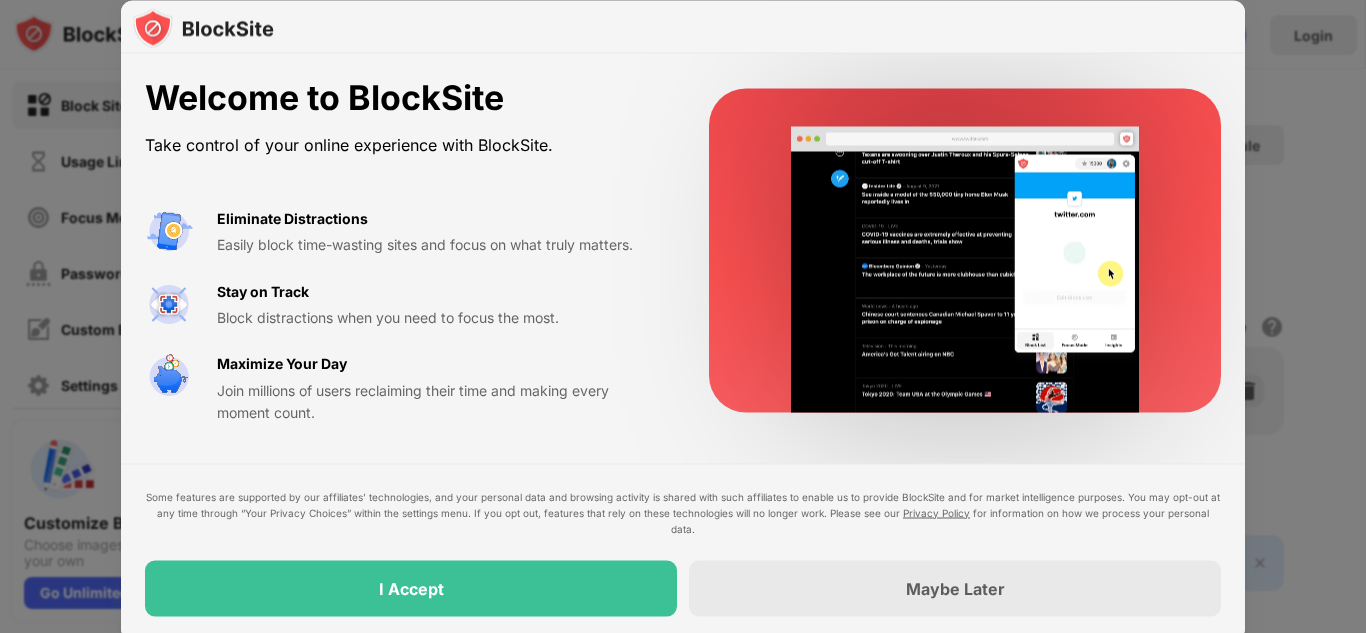 drag, startPoint x: 0, startPoint y: 2, endPoint x: 10, endPoint y: -26, distance: 29.732138 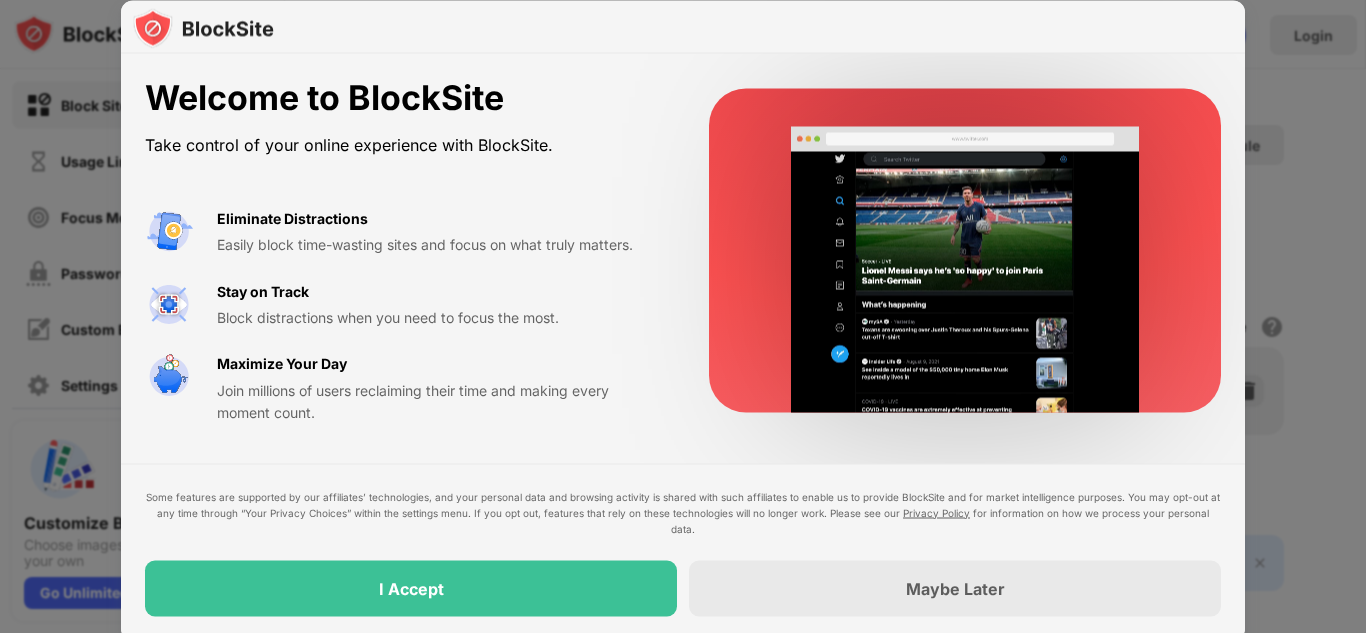 click on "Block Sites Usage Limit Focus Mode Password Protection Custom Block Page Settings About Blocking Sync with other devices Disabled Customize Block Page Choose images & texts to make it your own Go Unlimited Login Block List Block sites permanently or by schedule Redirect Choose a site to be redirected to when blocking is active Schedule Select which days and timeframes the block list will be active Add to Block List Blocked Items Whitelist mode Block all websites except for those in your whitelist. Whitelist Mode only works with URLs and won't include categories or keywords. 🔞 Adult Category Export Export Files (for websites items only) Import Import Files (for websites items only) 2 sites left to add to your block list. Click here to upgrade and enjoy an unlimited block list. Go Unlimited Welcome to BlockSite Take control of your online experience with BlockSite. Eliminate Distractions Easily block time-wasting sites and focus on what truly matters. Stay on Track Maximize Your Day   Privacy Policy" at bounding box center (683, 316) 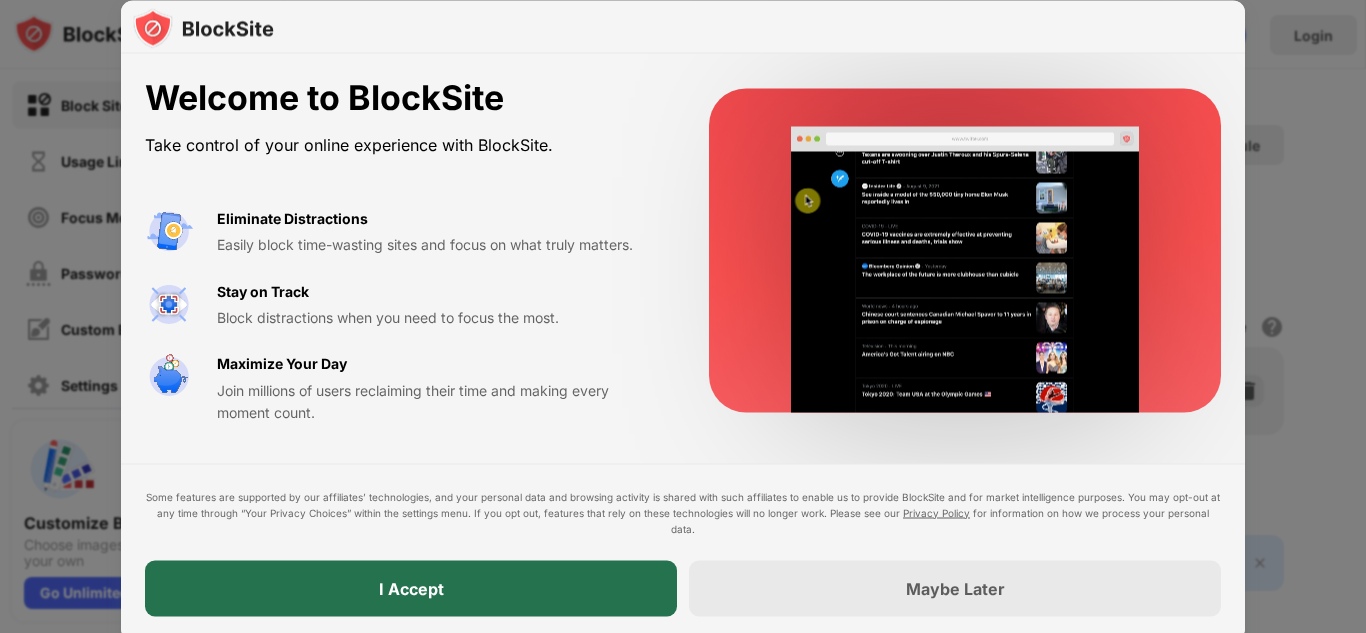 click on "I Accept" at bounding box center (411, 588) 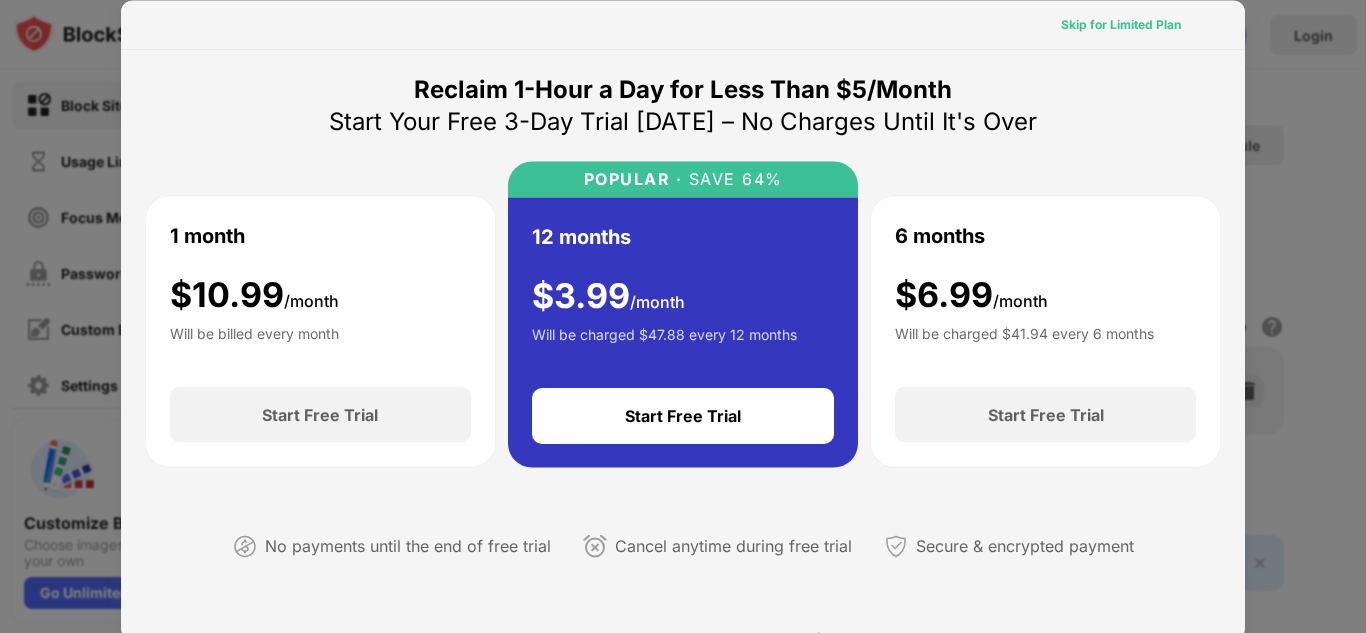 click on "Skip for Limited Plan" at bounding box center [1121, 24] 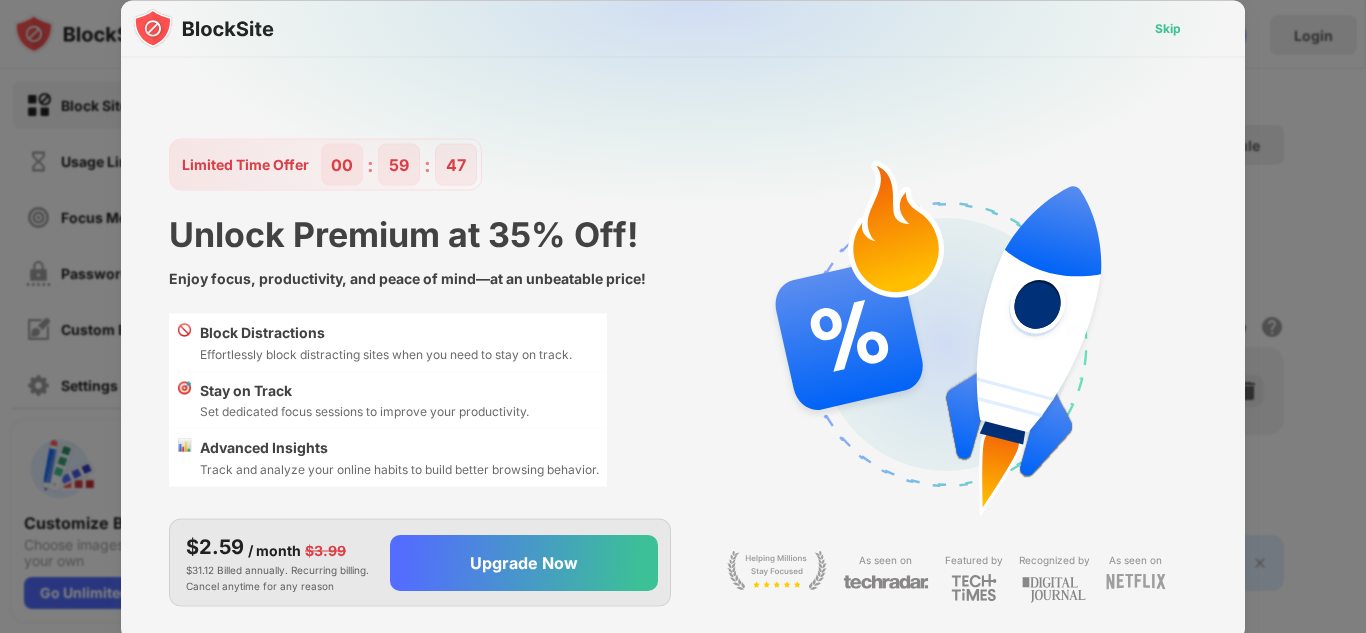 click on "Skip" at bounding box center (1168, 28) 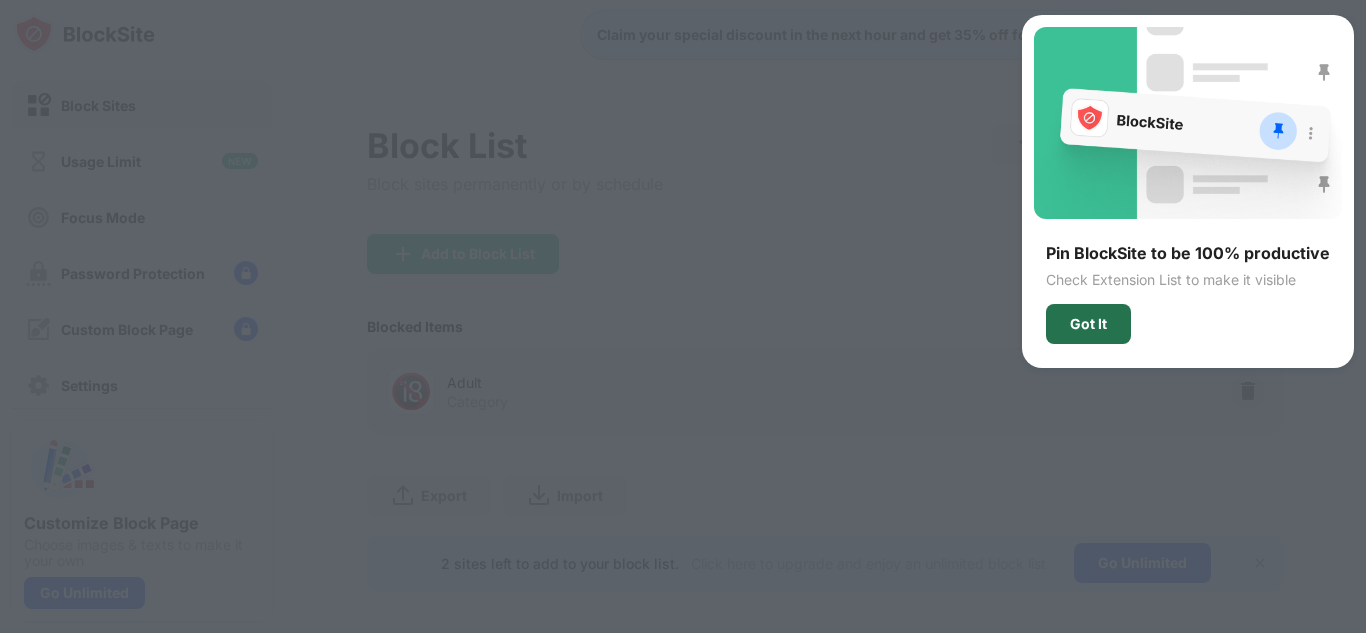 click on "Got It" at bounding box center (1088, 324) 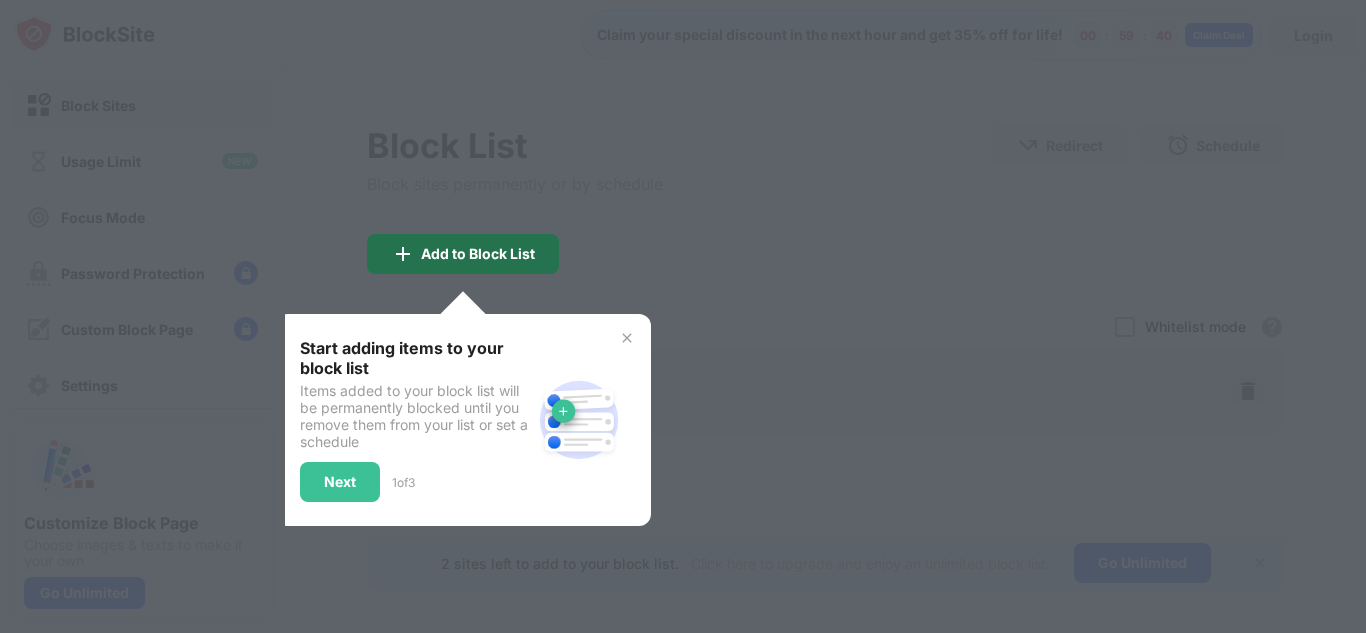 click on "Add to Block List" at bounding box center (478, 254) 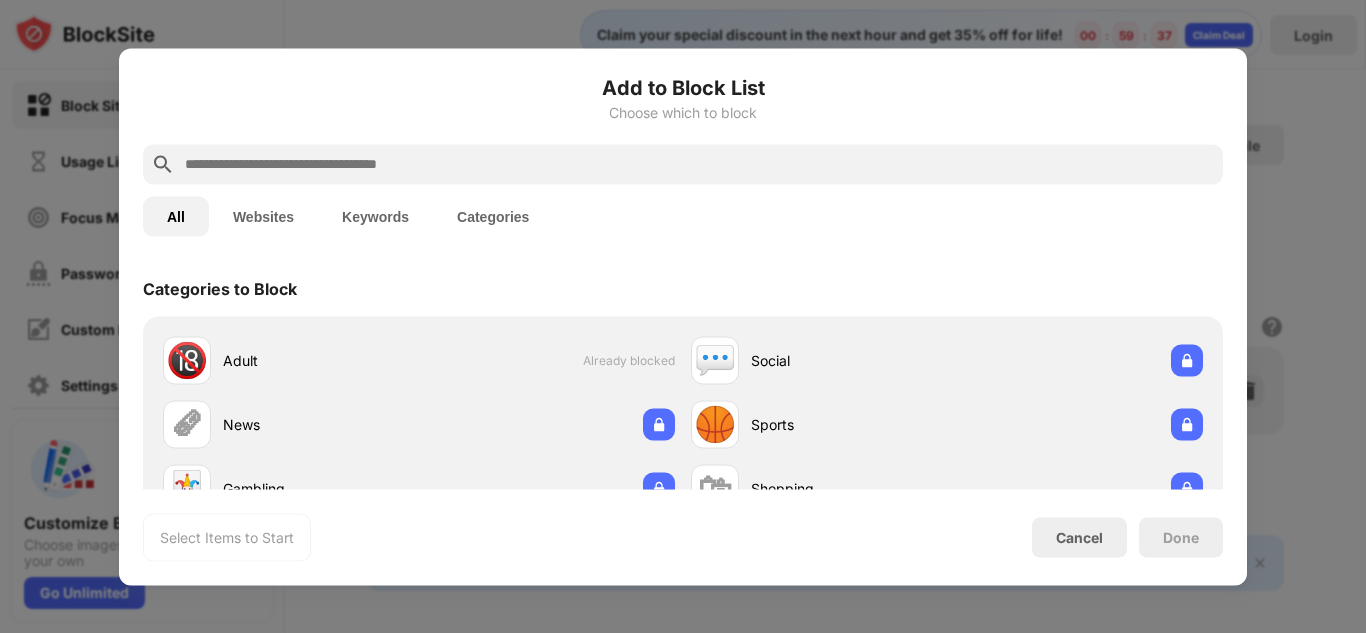 click at bounding box center (699, 164) 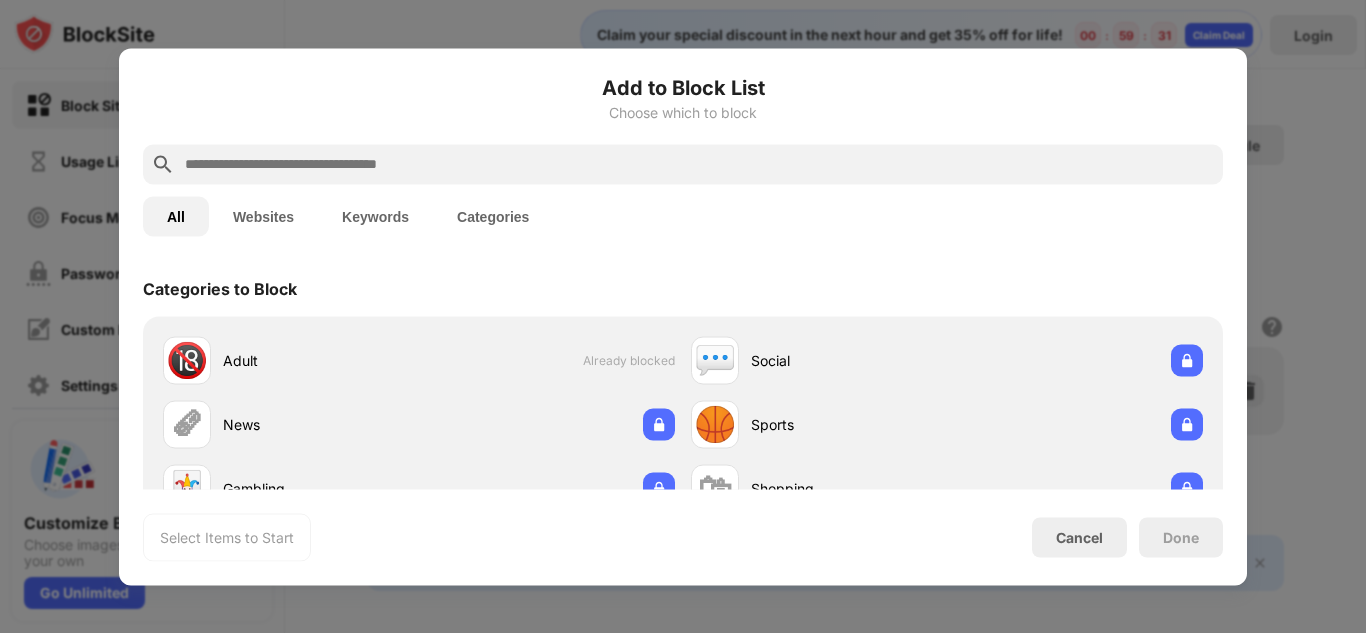 click at bounding box center (699, 164) 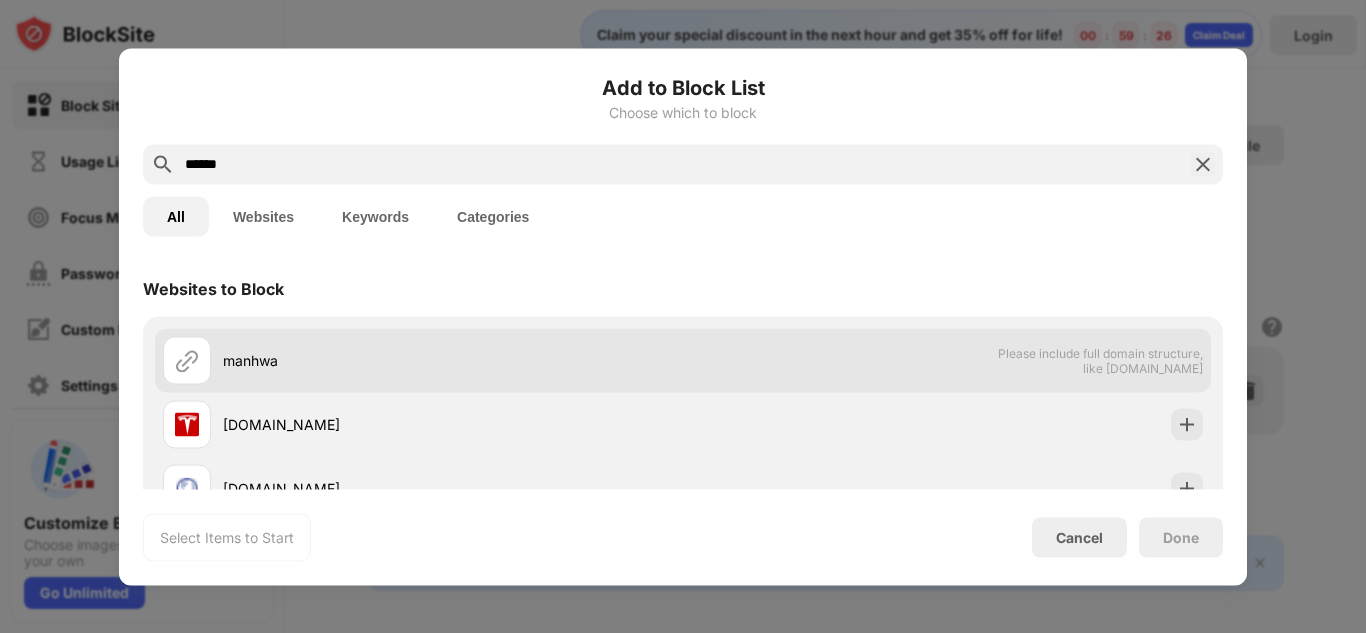 type on "******" 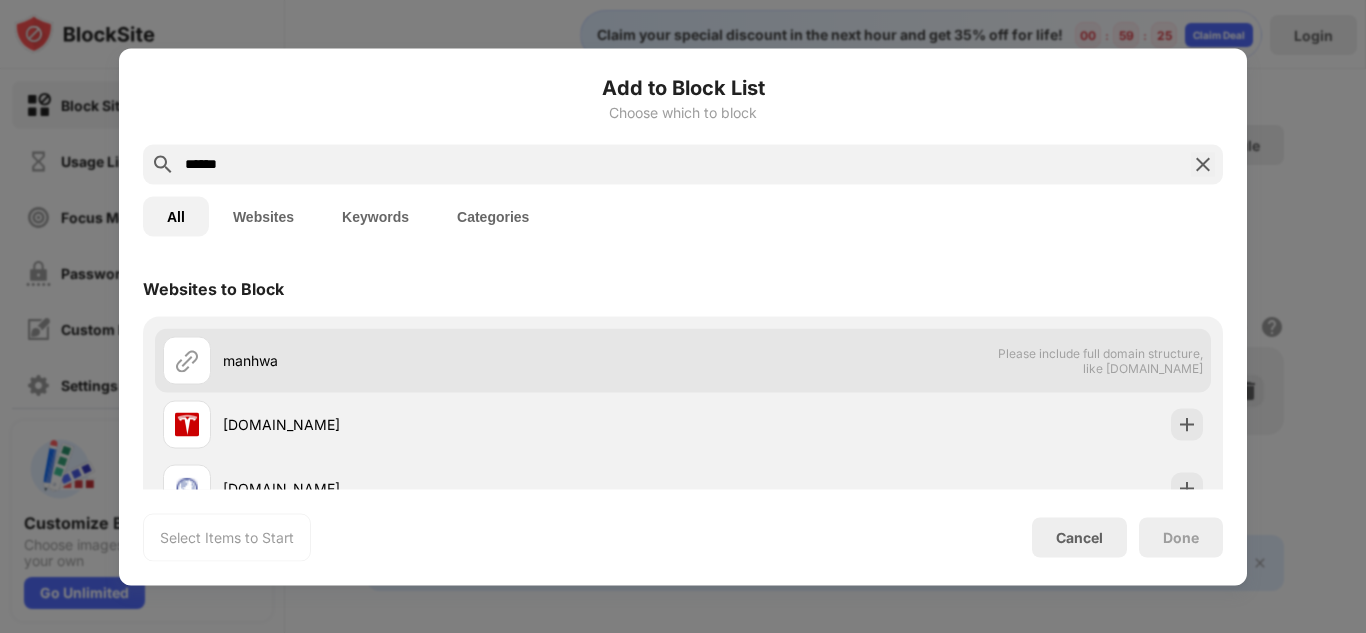 click on "manhwa Please include full domain structure, like domain.com" at bounding box center [683, 360] 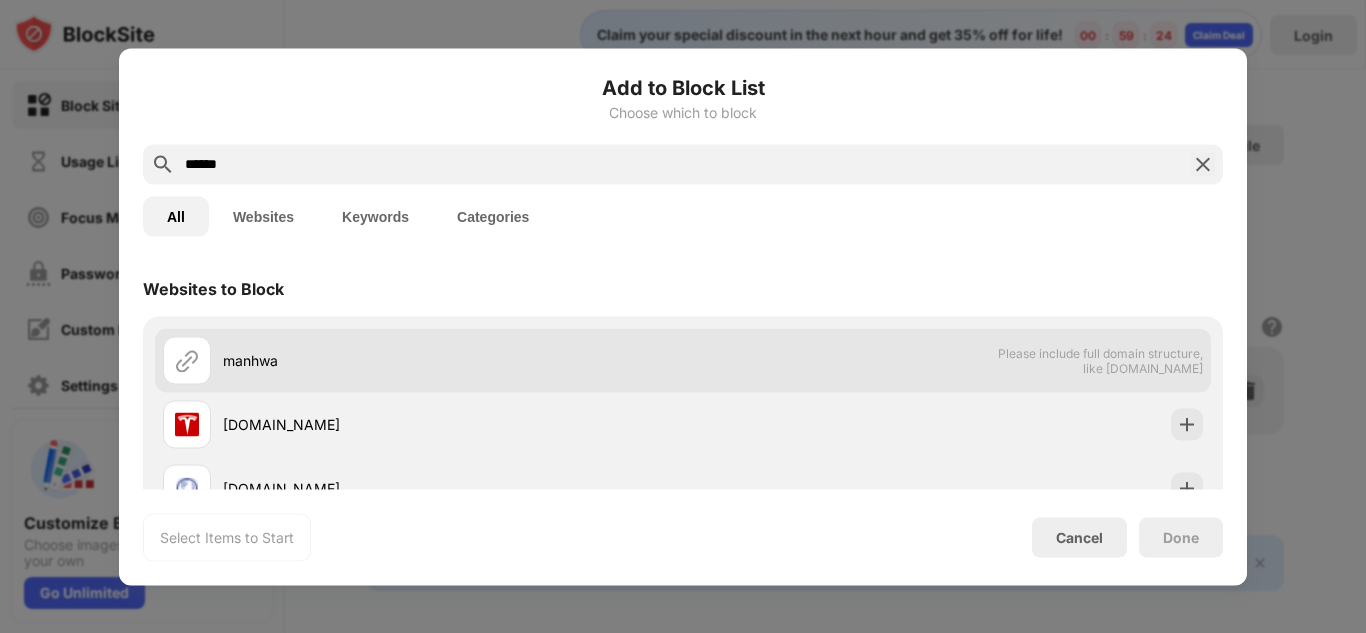 click on "manhwa Please include full domain structure, like domain.com" at bounding box center [683, 360] 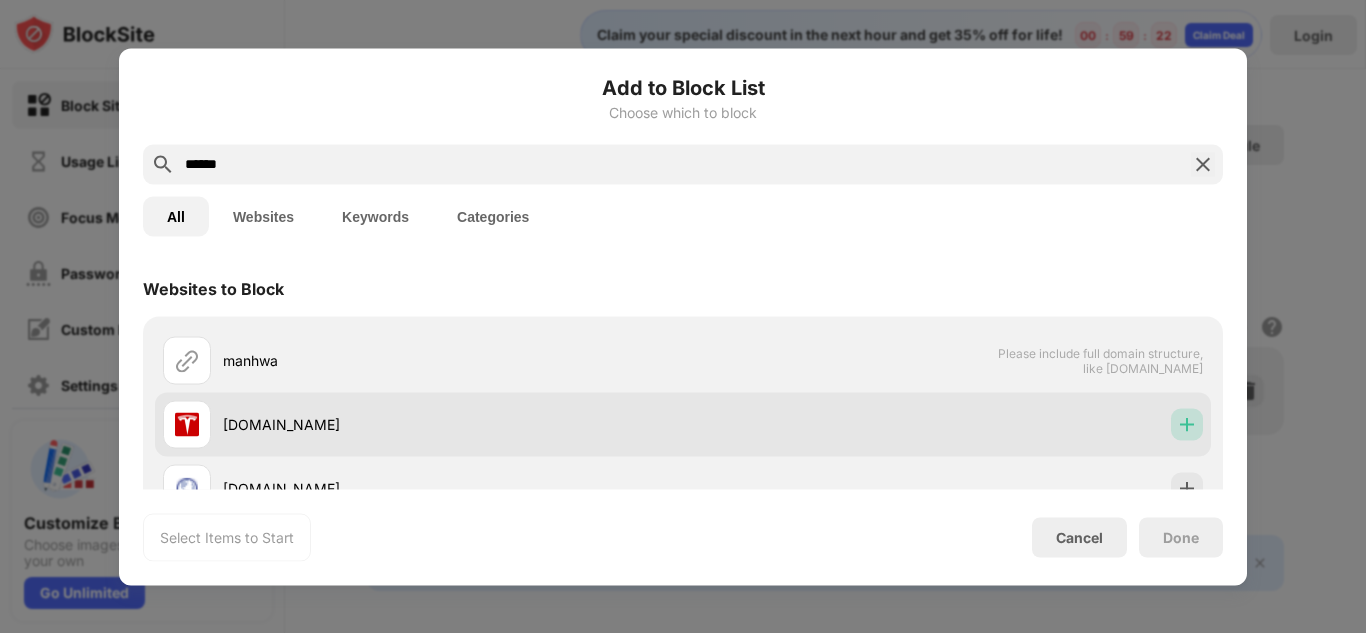 click at bounding box center (1187, 424) 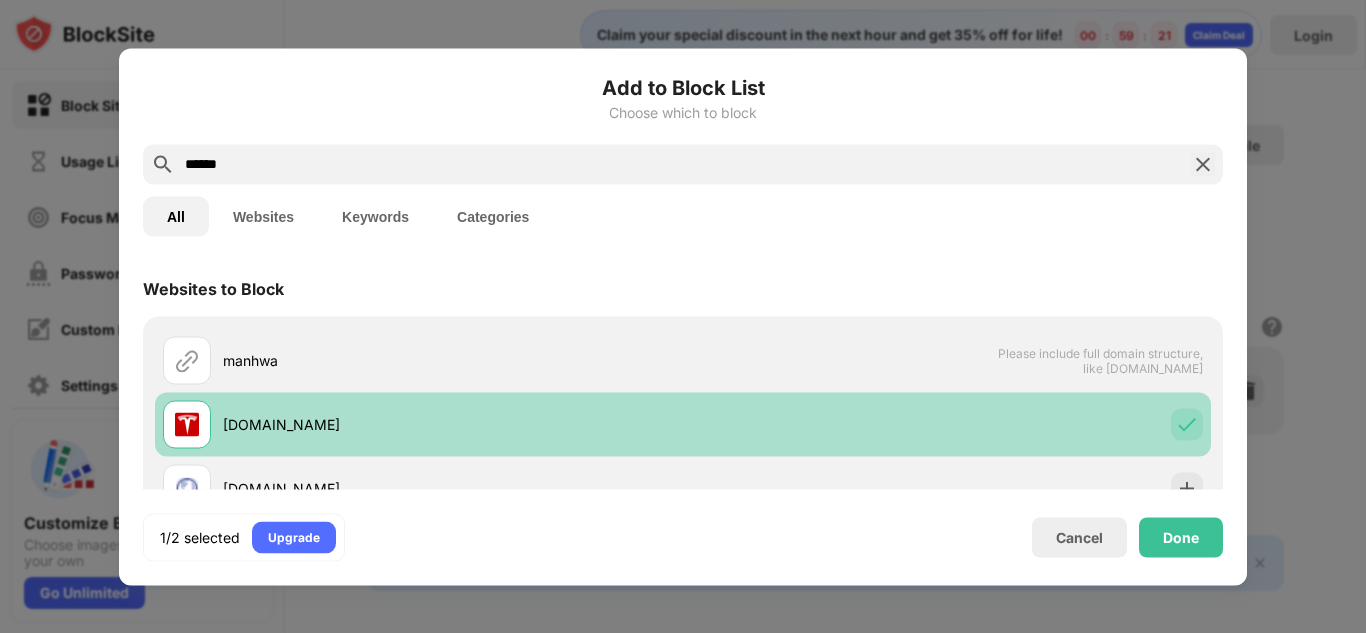 click at bounding box center (1187, 424) 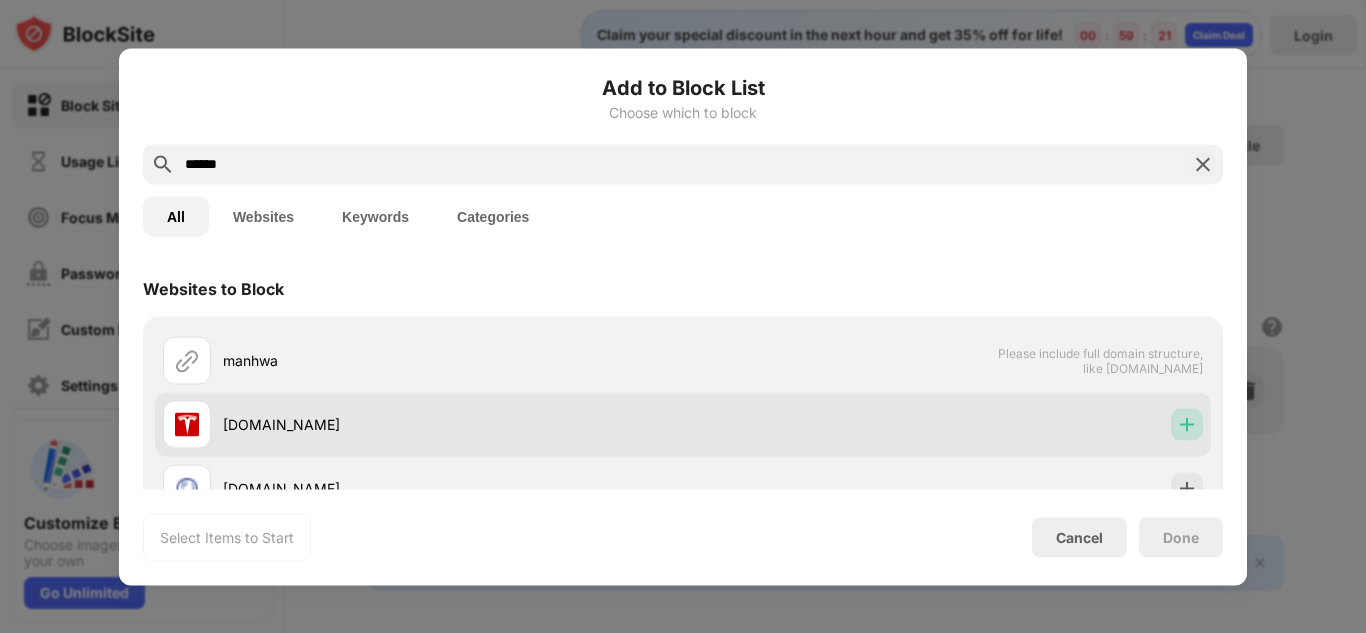 click at bounding box center (1187, 424) 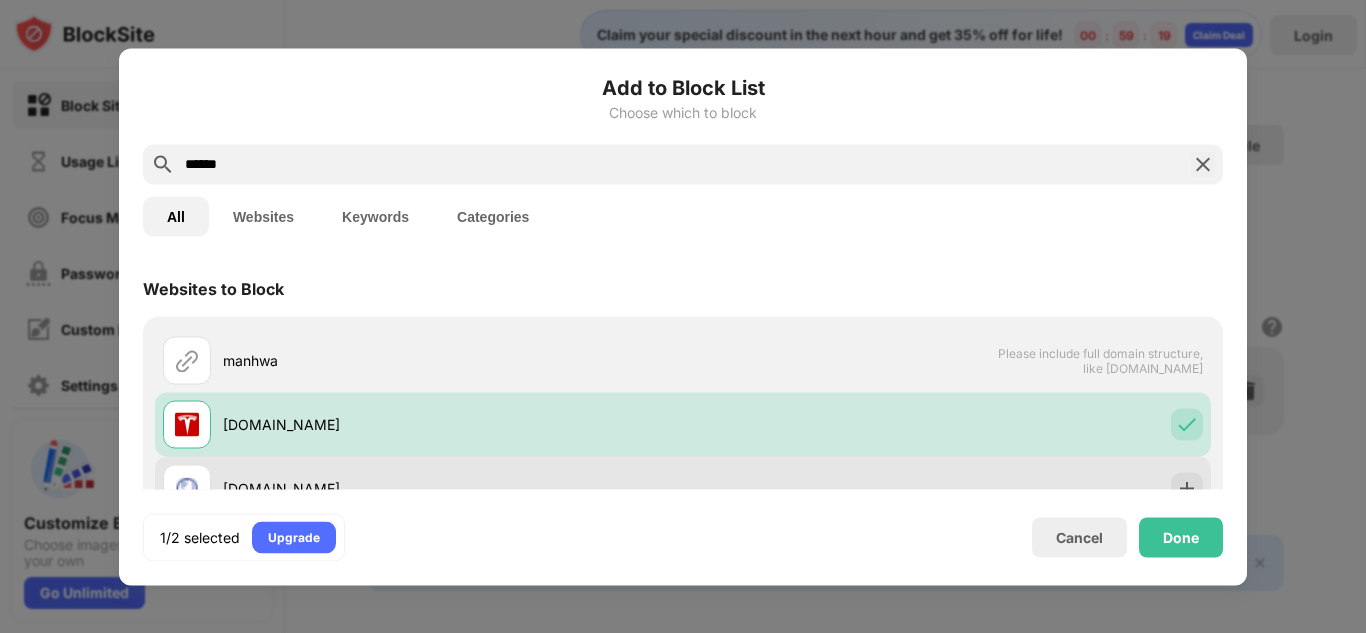 click on "manhwacomic.com" at bounding box center (683, 488) 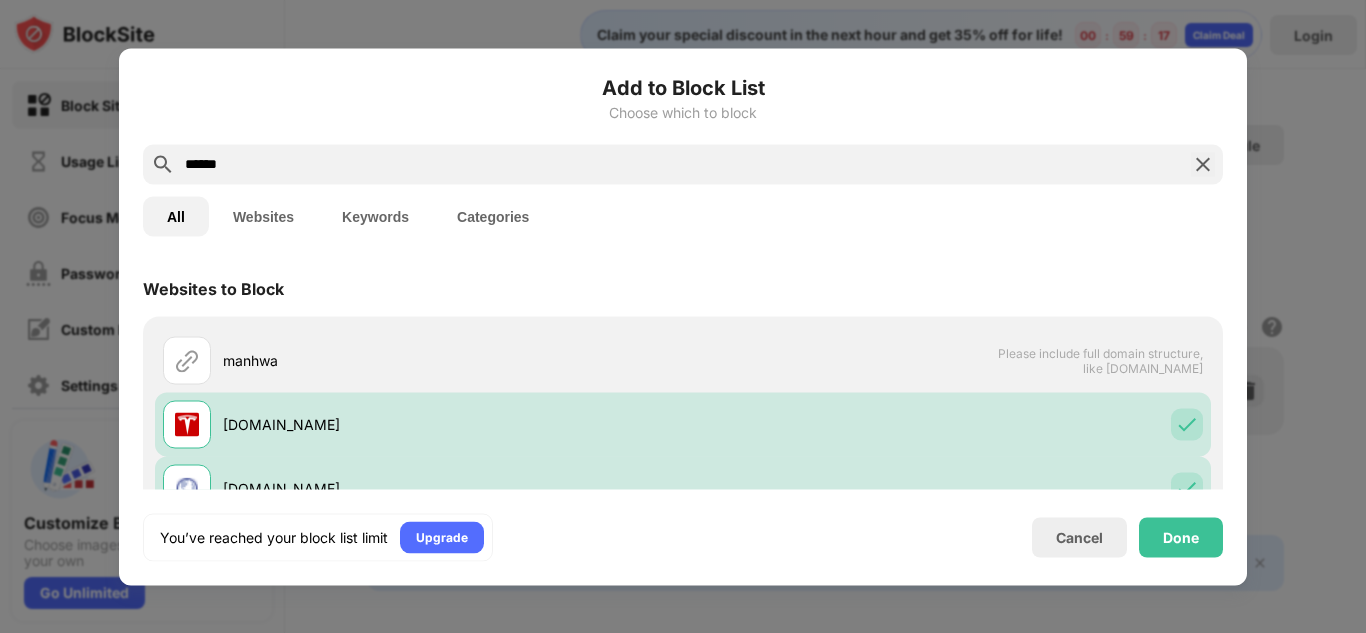 click at bounding box center (1203, 164) 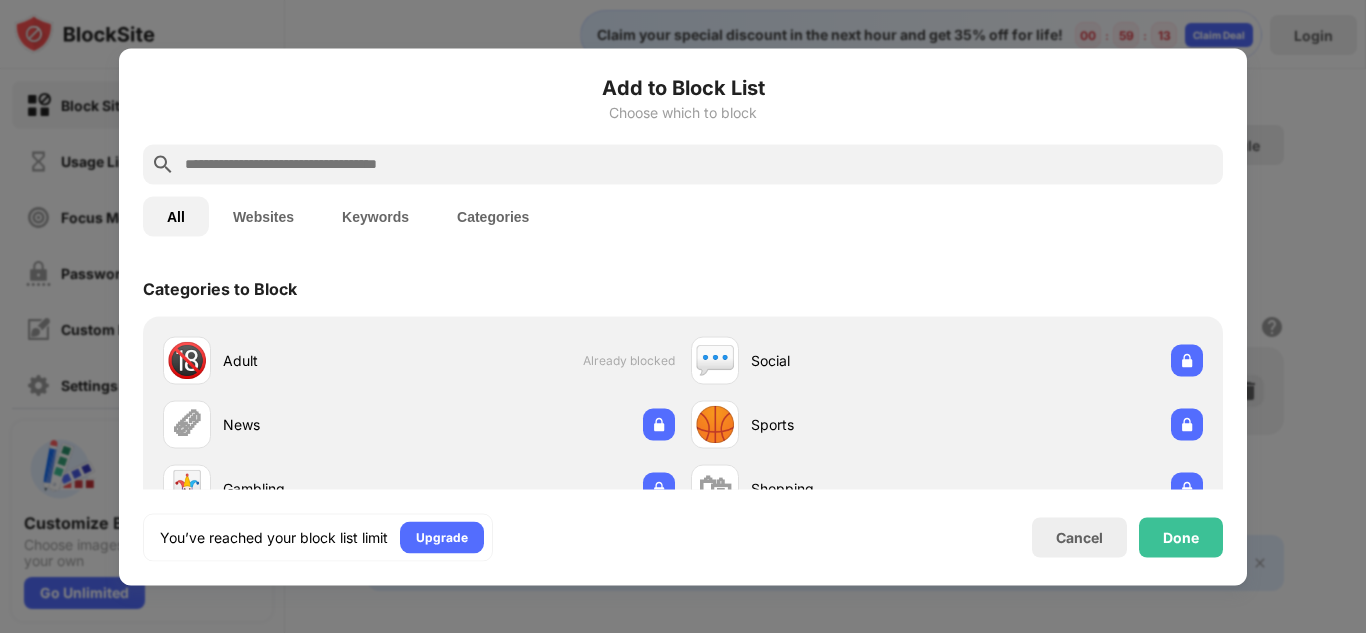 click at bounding box center (699, 164) 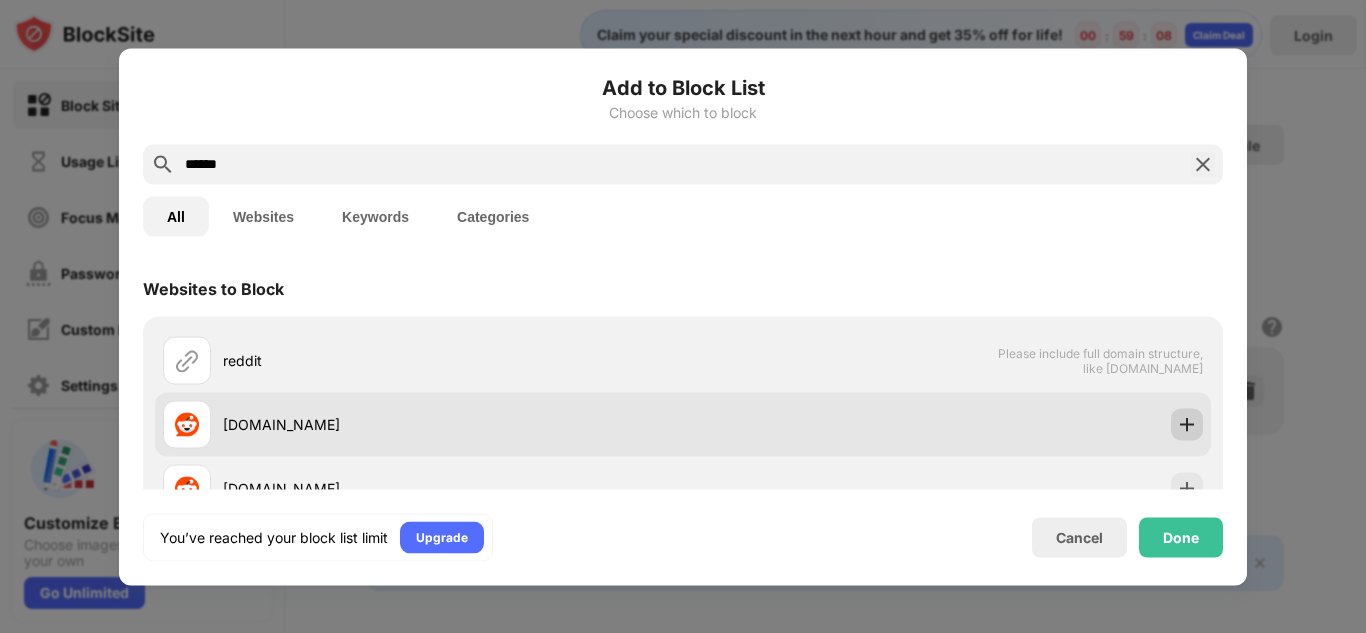 type on "******" 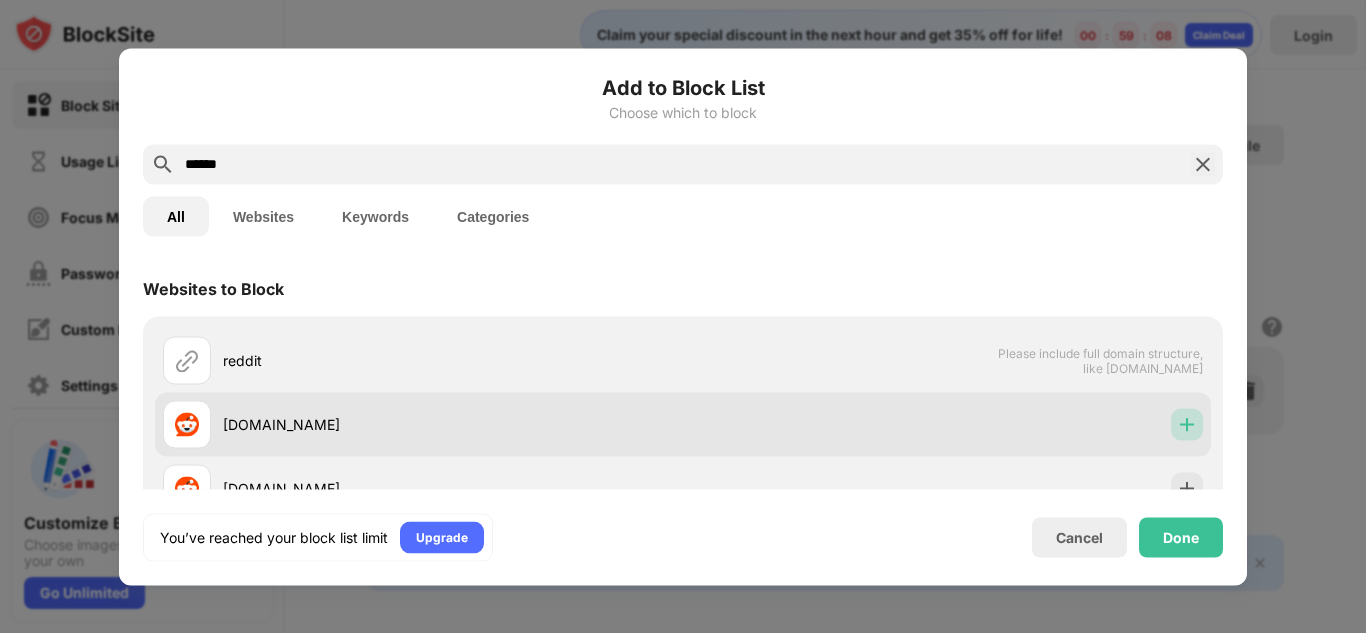 click at bounding box center (1187, 424) 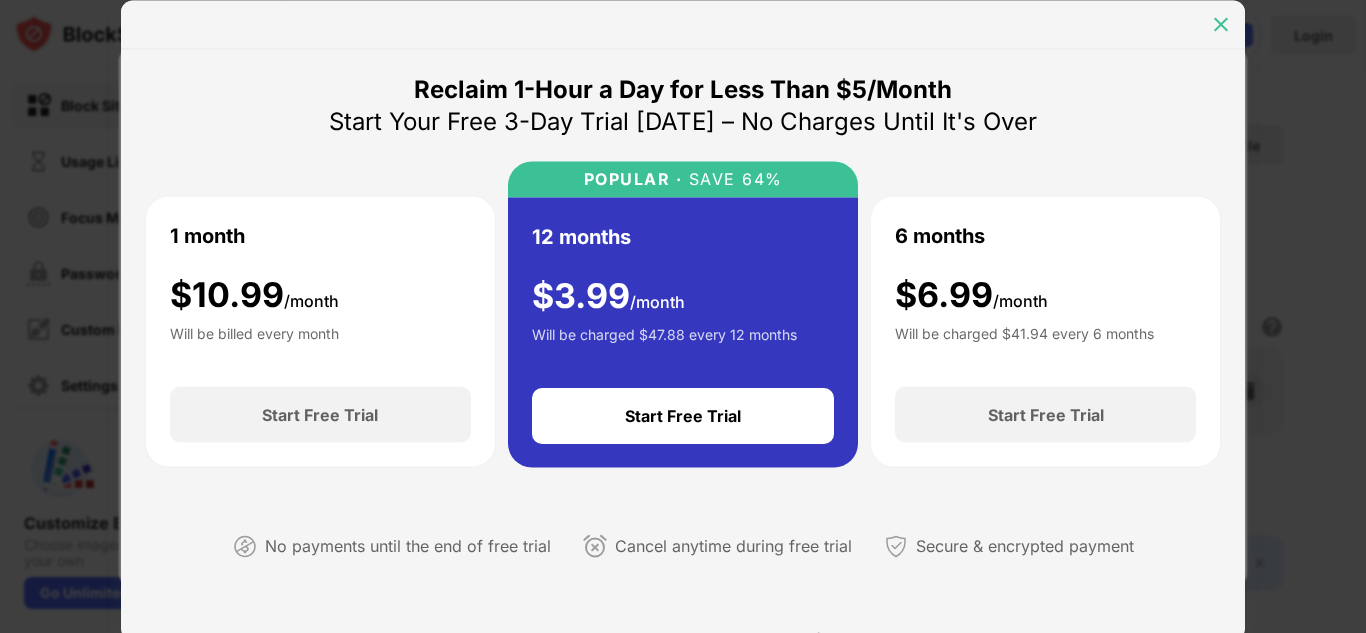 click at bounding box center (1221, 24) 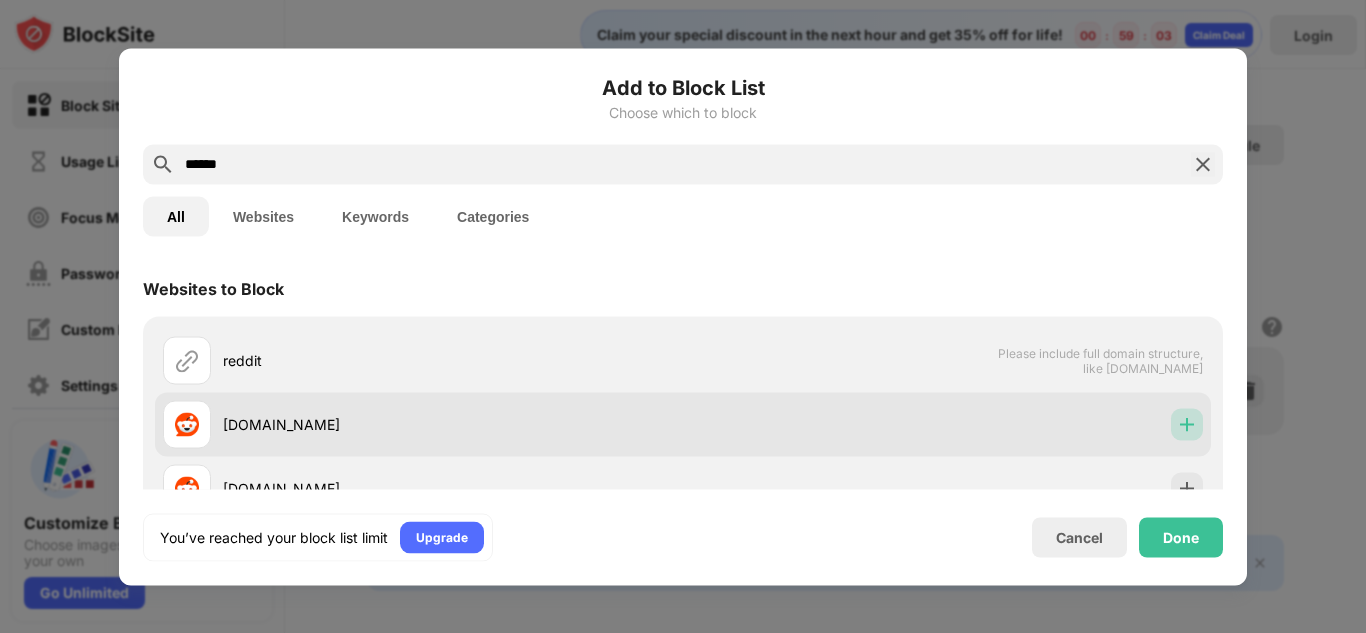 click at bounding box center [1187, 424] 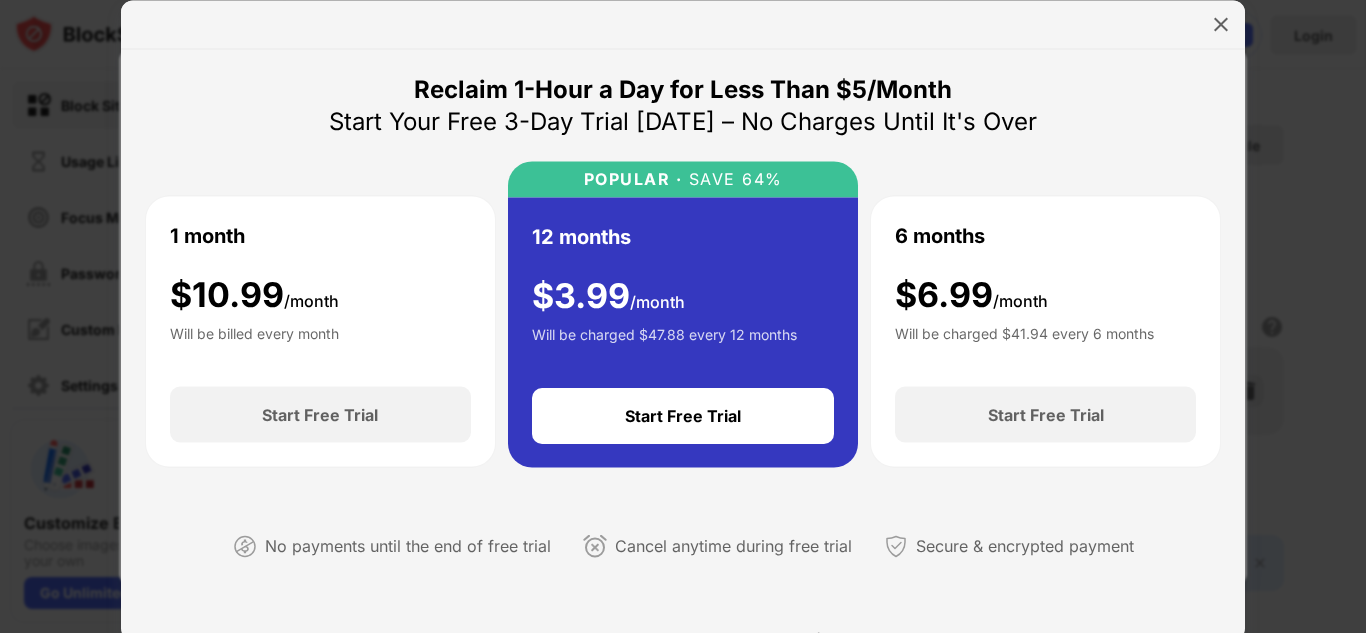 click at bounding box center (683, 24) 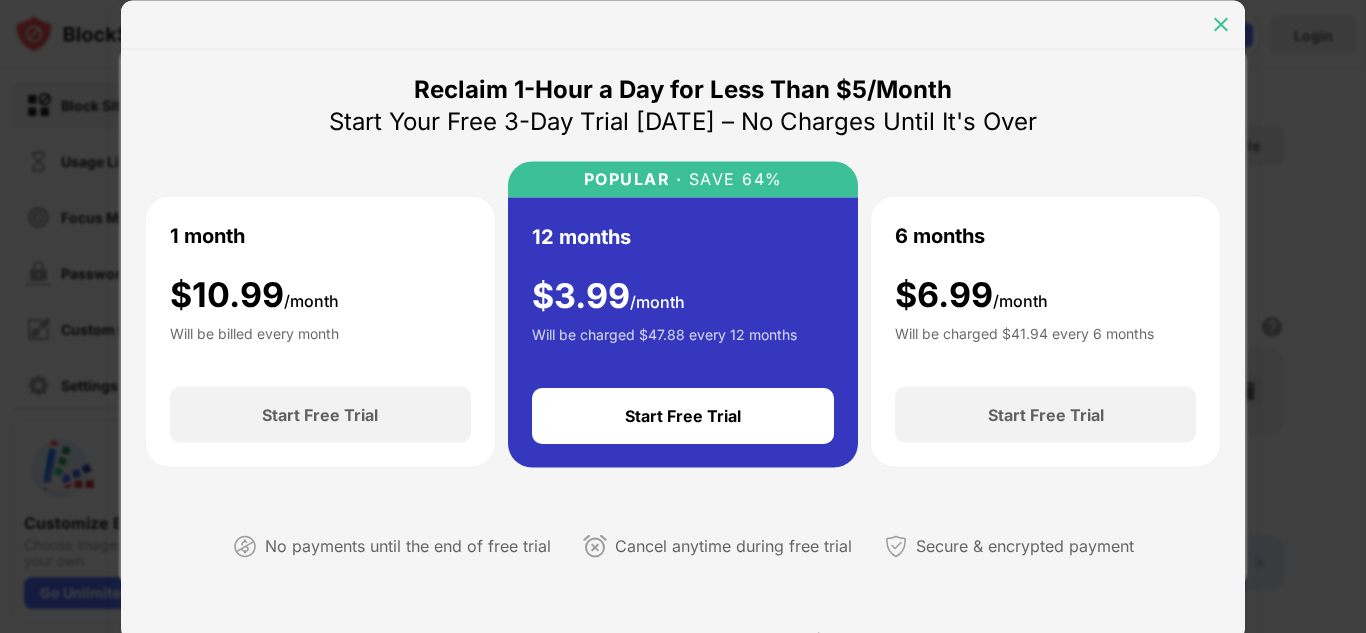 click at bounding box center [1221, 24] 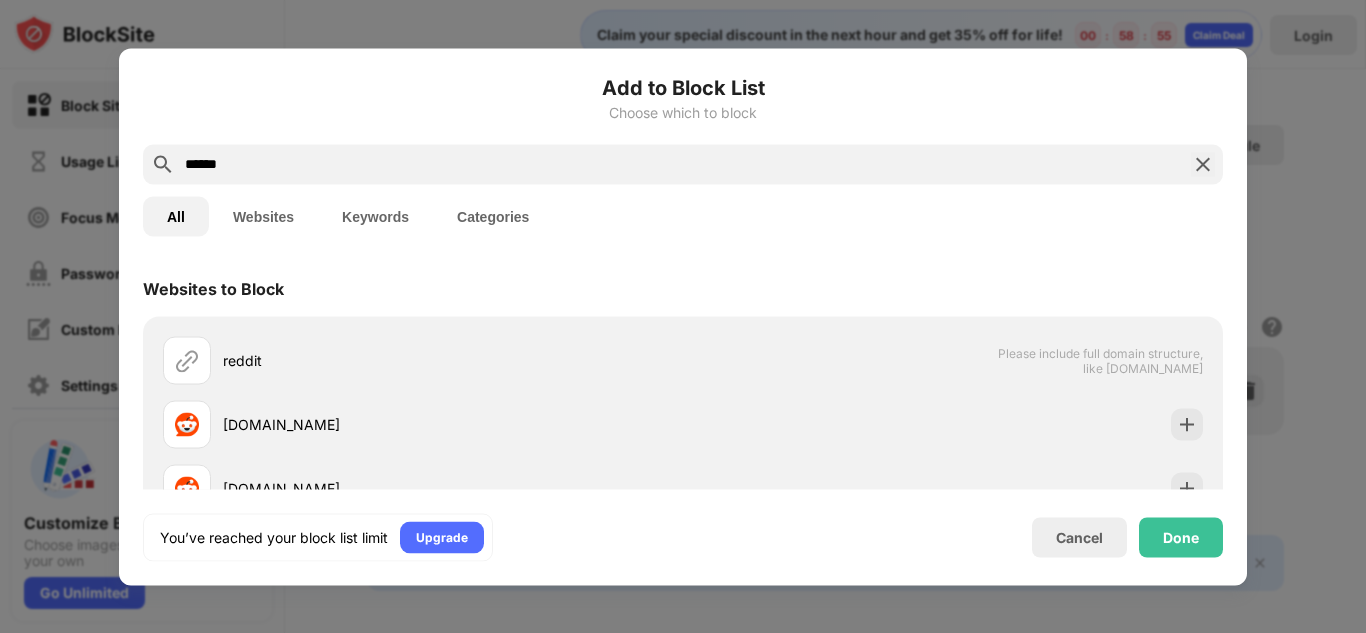 click at bounding box center [683, 316] 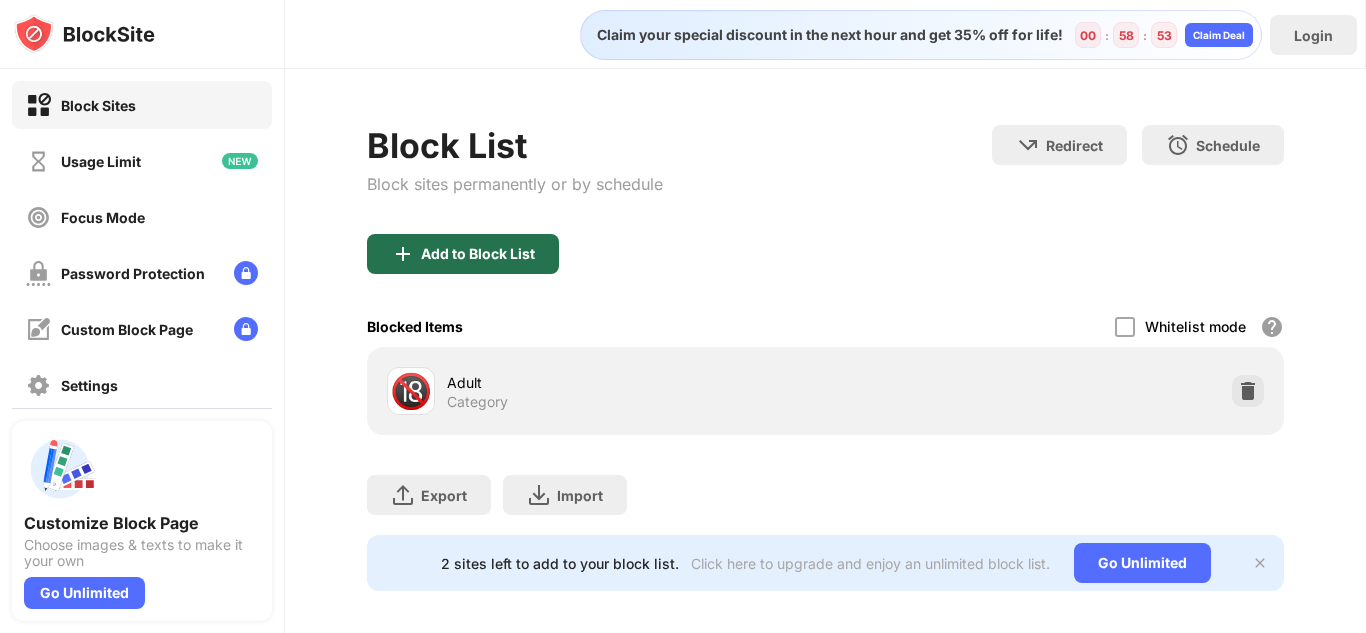 click on "Add to Block List" at bounding box center [463, 254] 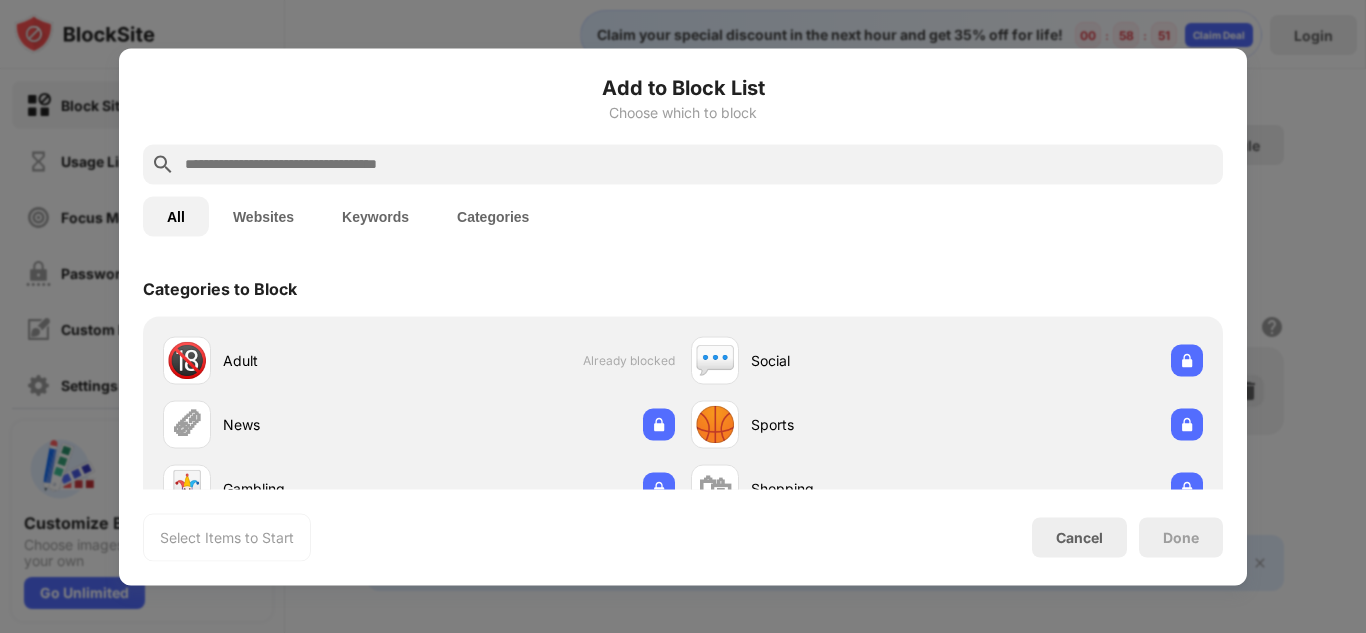 click at bounding box center (699, 164) 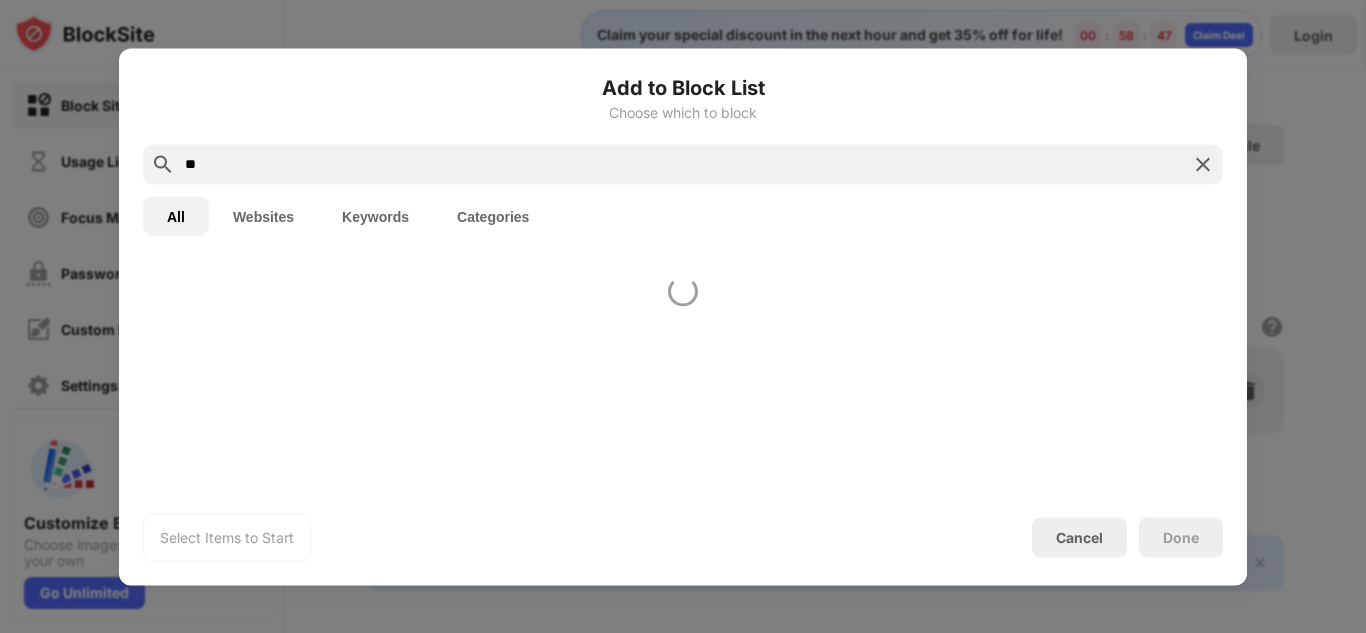 type on "*" 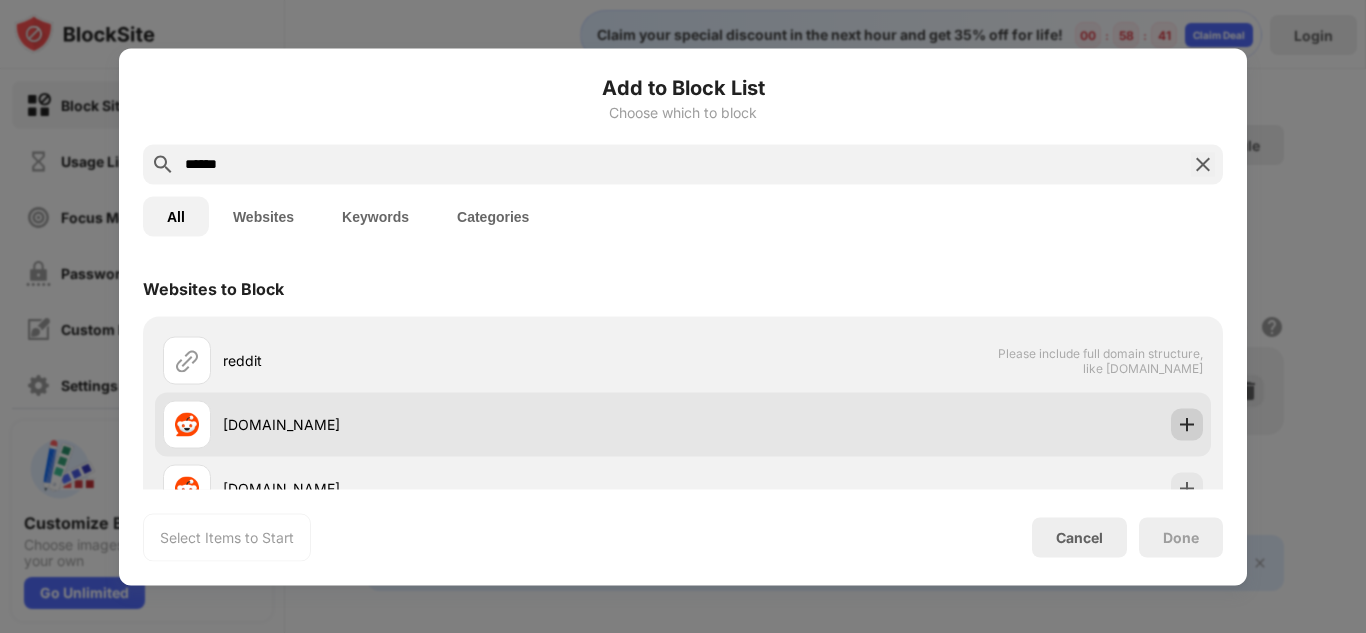 type on "******" 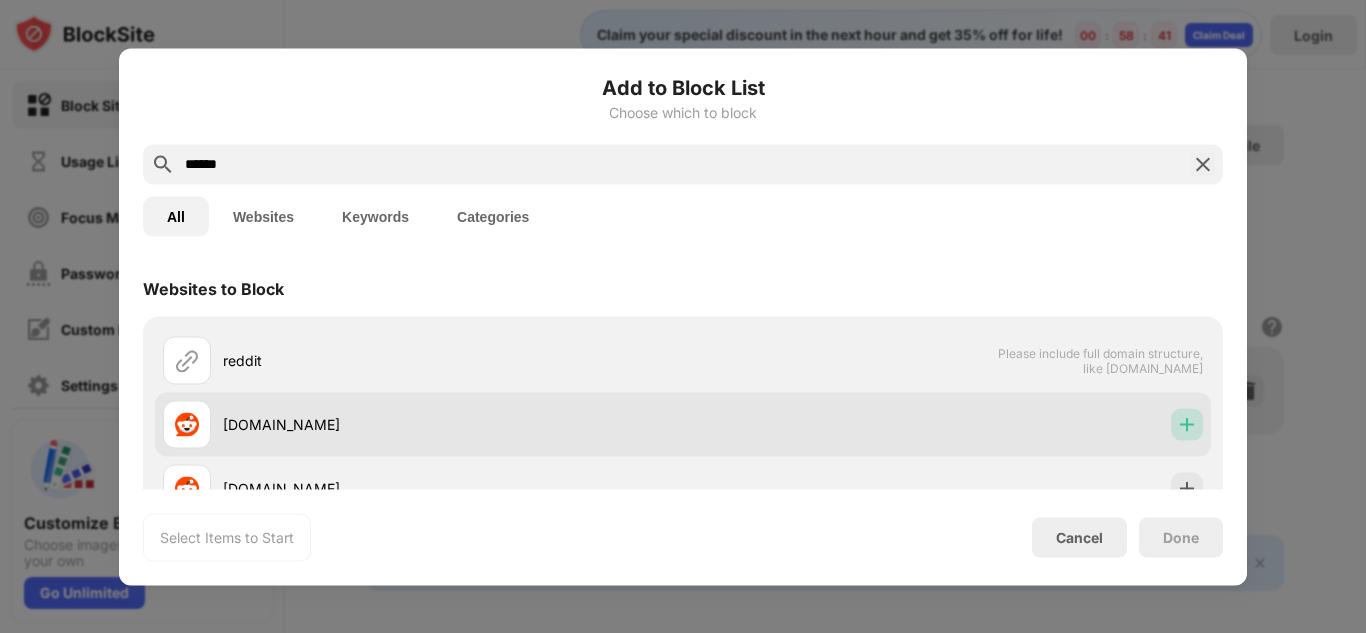 click at bounding box center (1187, 424) 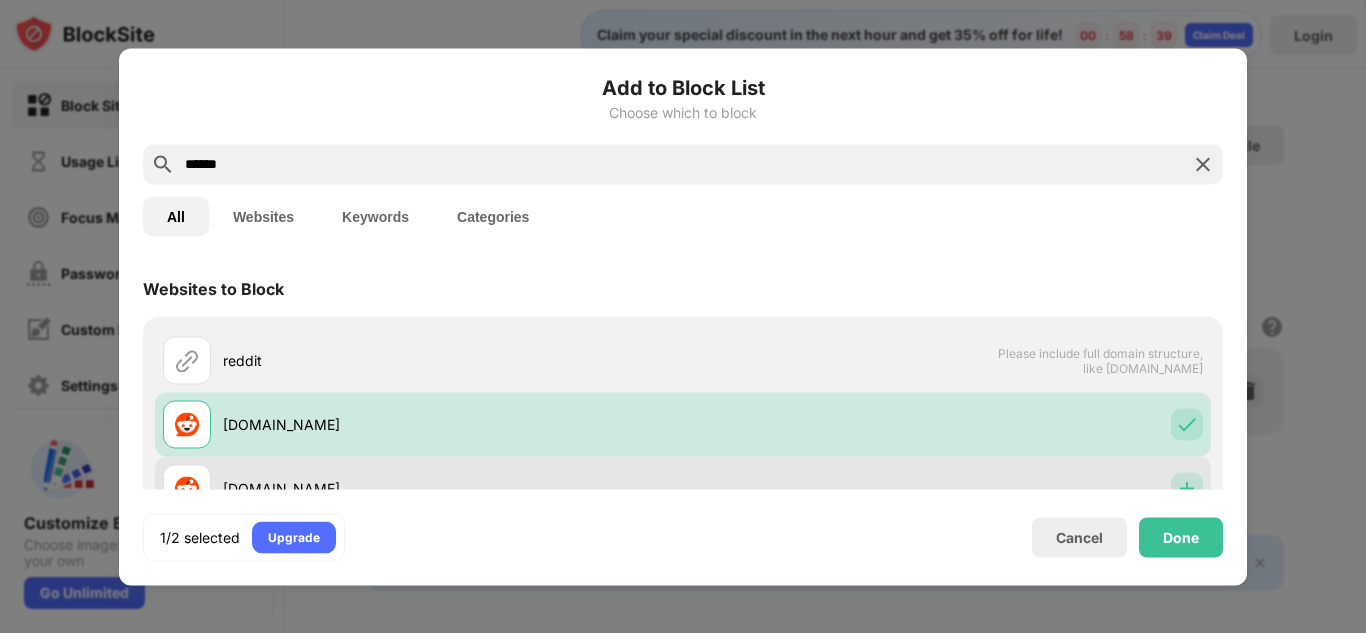 click at bounding box center (1187, 488) 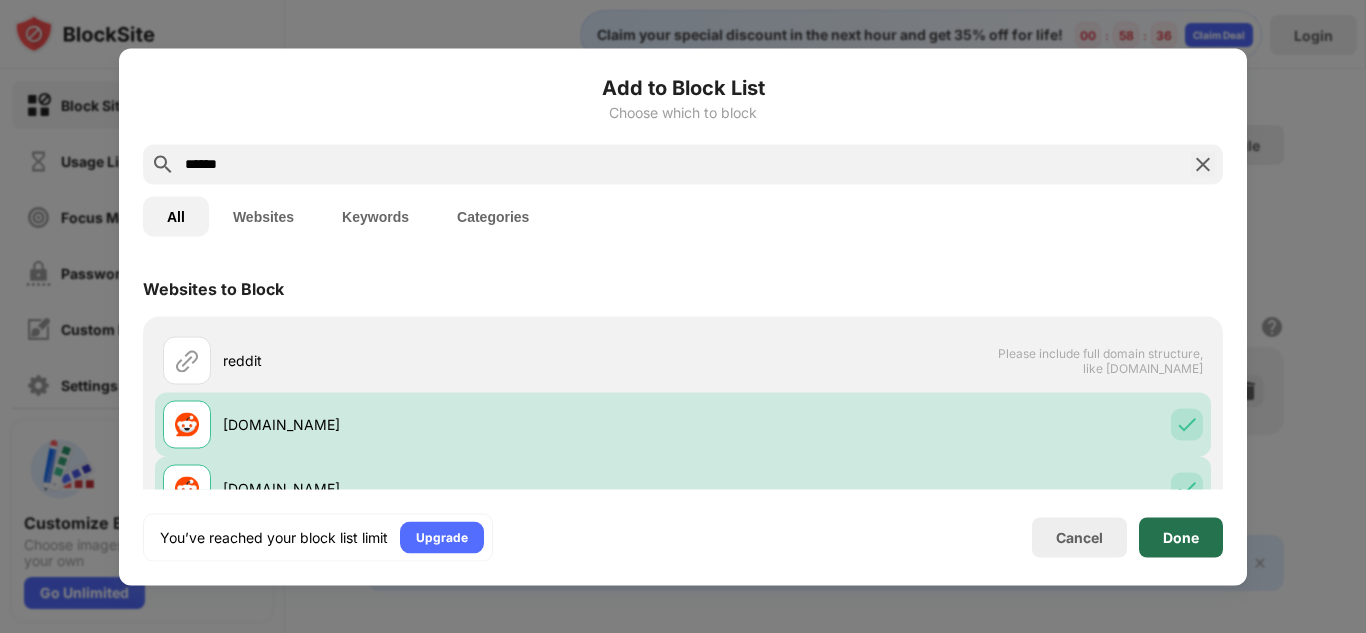 click on "Done" at bounding box center [1181, 537] 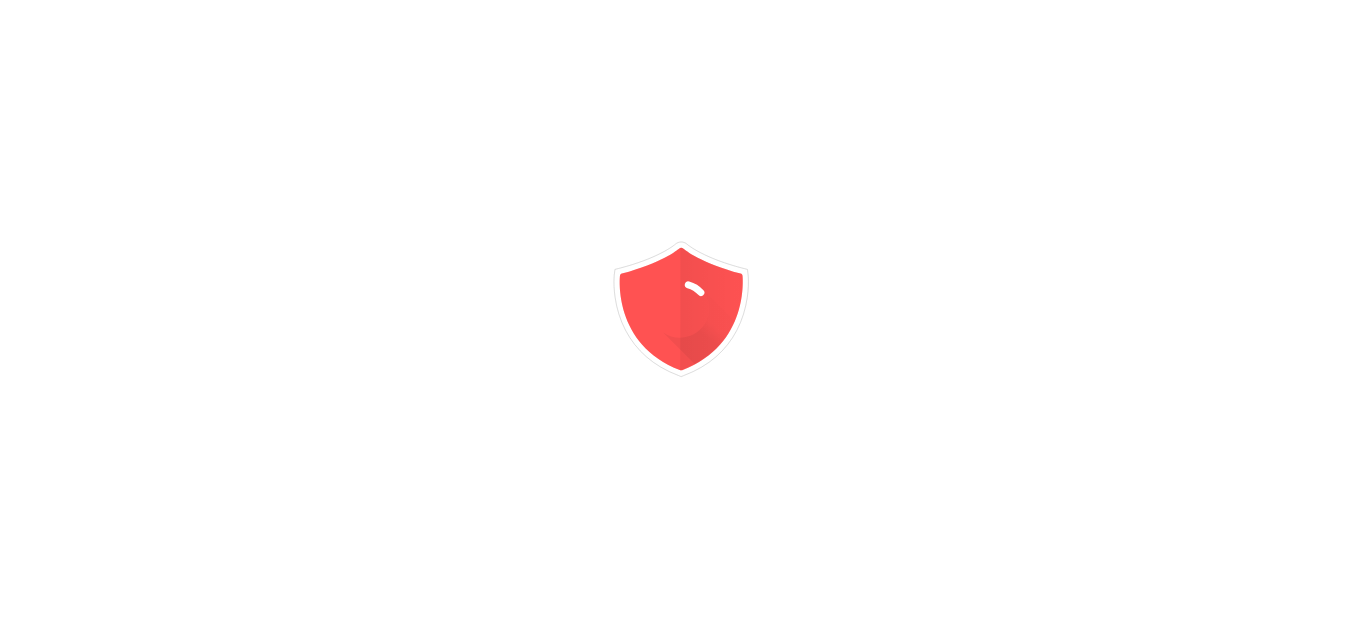 scroll, scrollTop: 0, scrollLeft: 0, axis: both 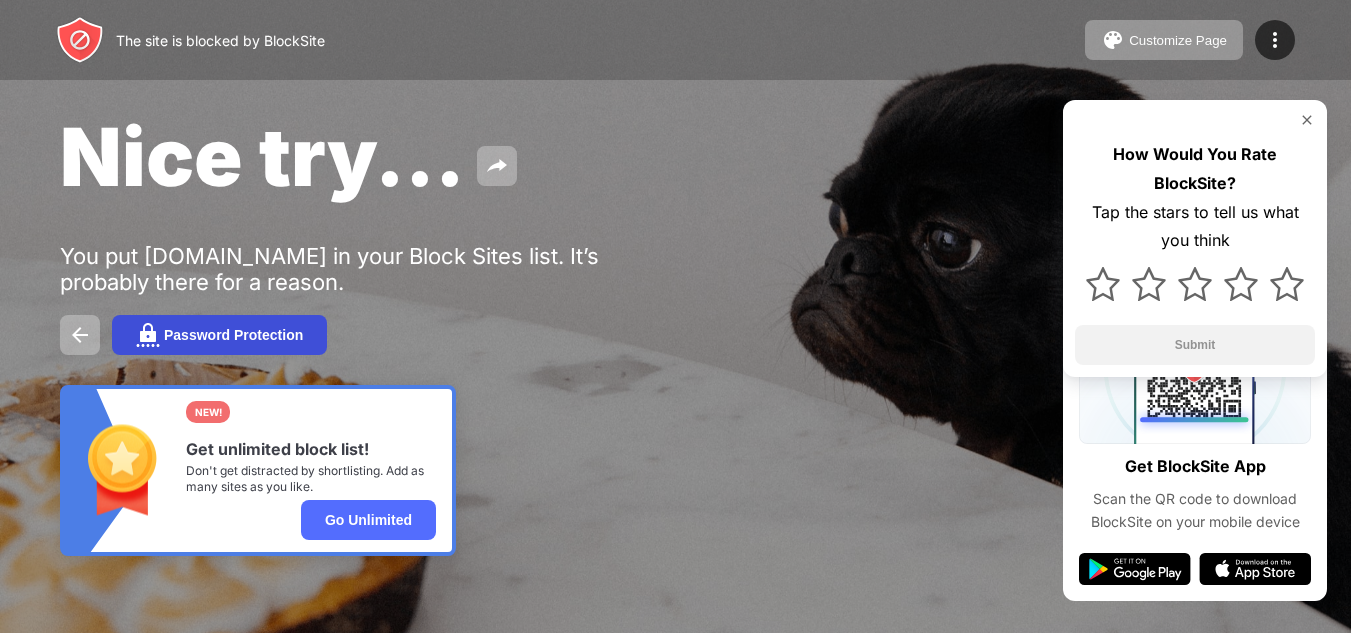 click on "Password Protection" at bounding box center [219, 335] 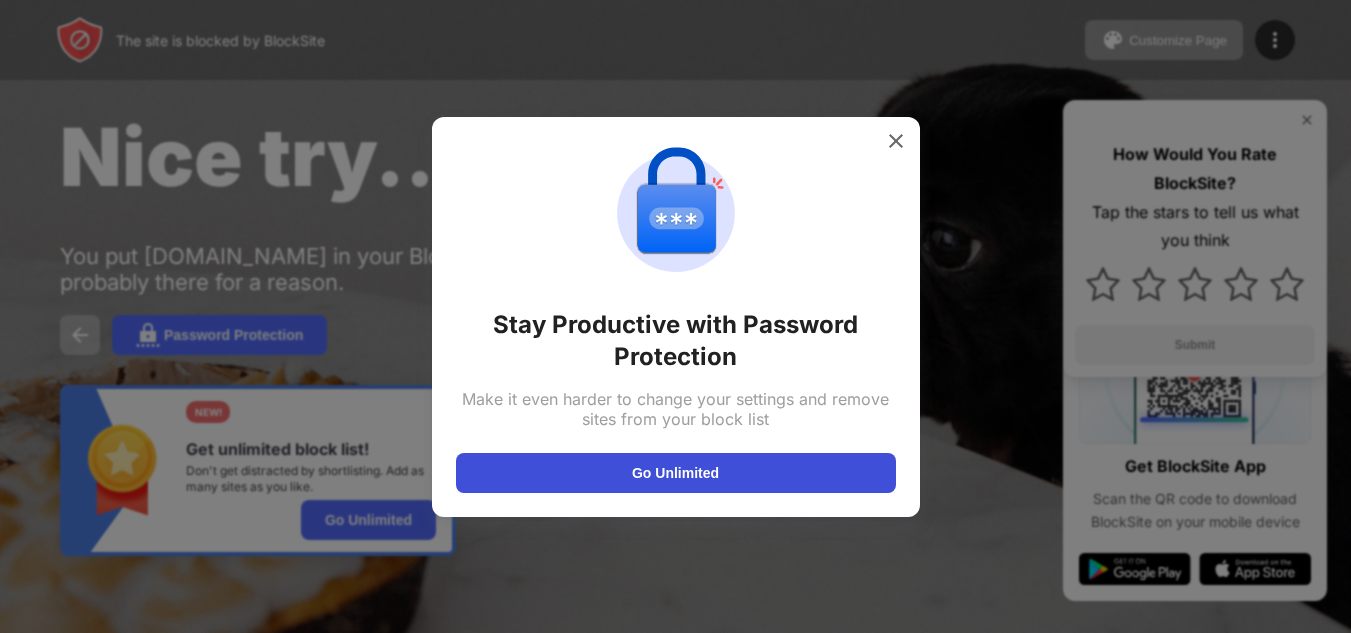 click on "Go Unlimited" at bounding box center (676, 473) 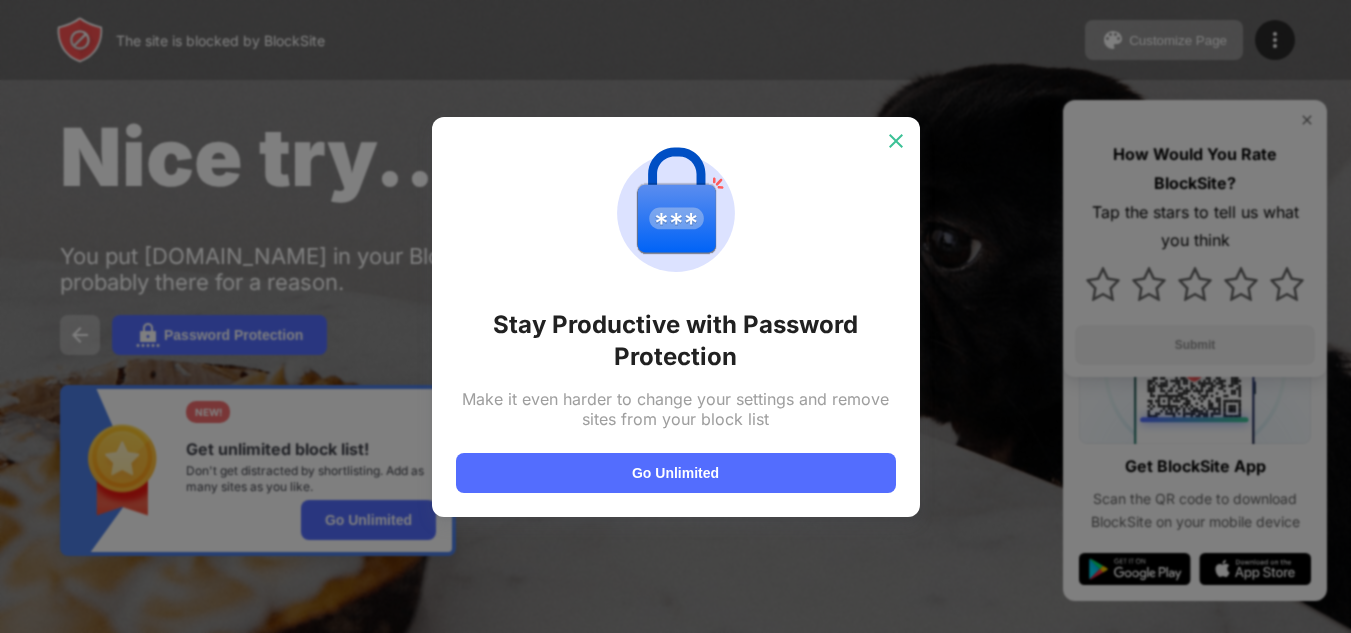 click at bounding box center (896, 141) 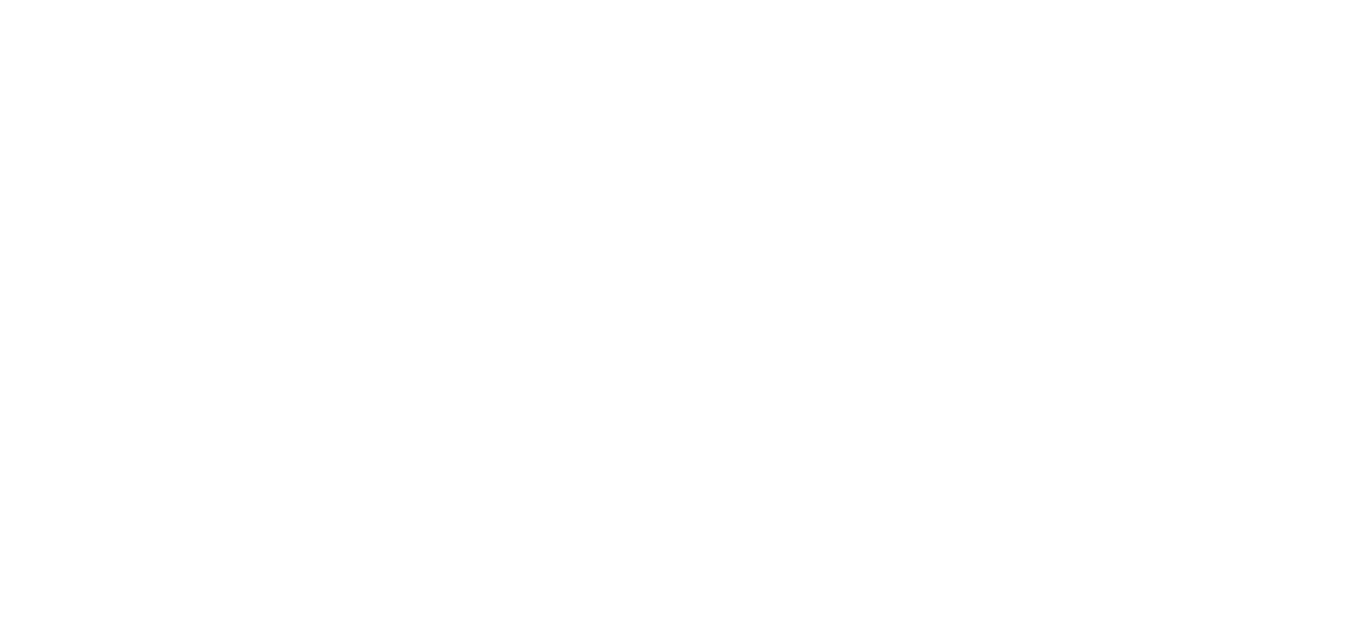 scroll, scrollTop: 0, scrollLeft: 0, axis: both 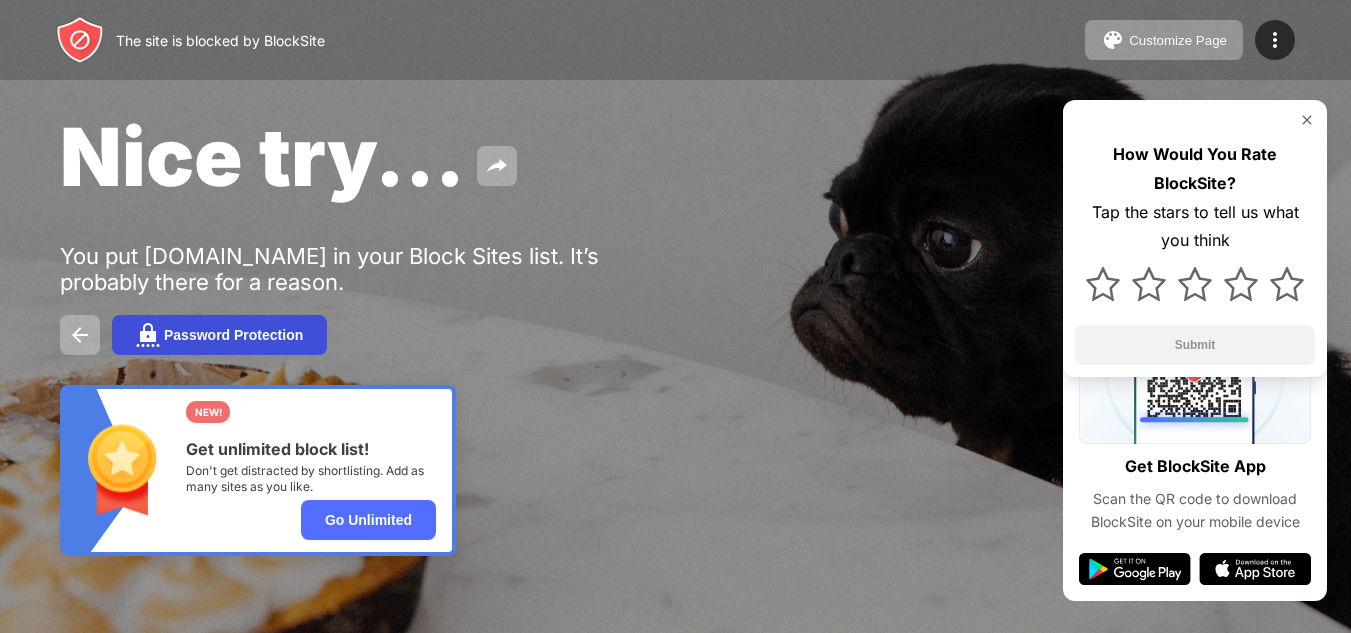 drag, startPoint x: 0, startPoint y: 0, endPoint x: 210, endPoint y: 331, distance: 391.9962 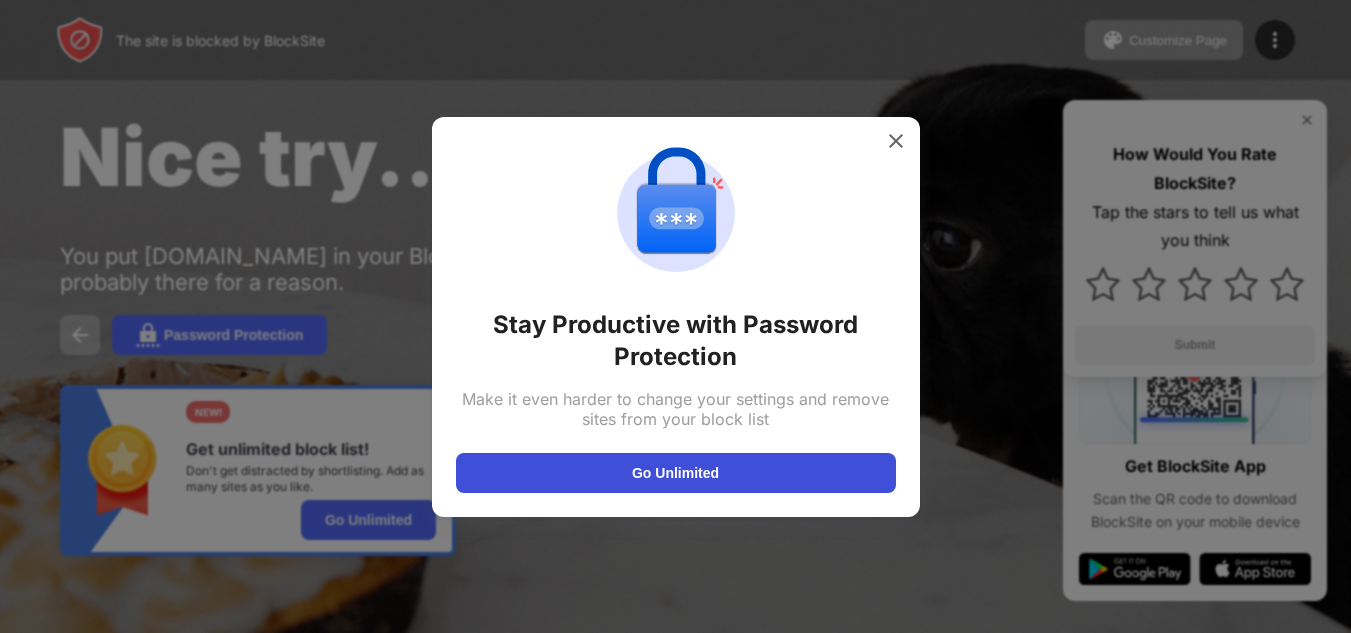 scroll, scrollTop: 0, scrollLeft: 0, axis: both 